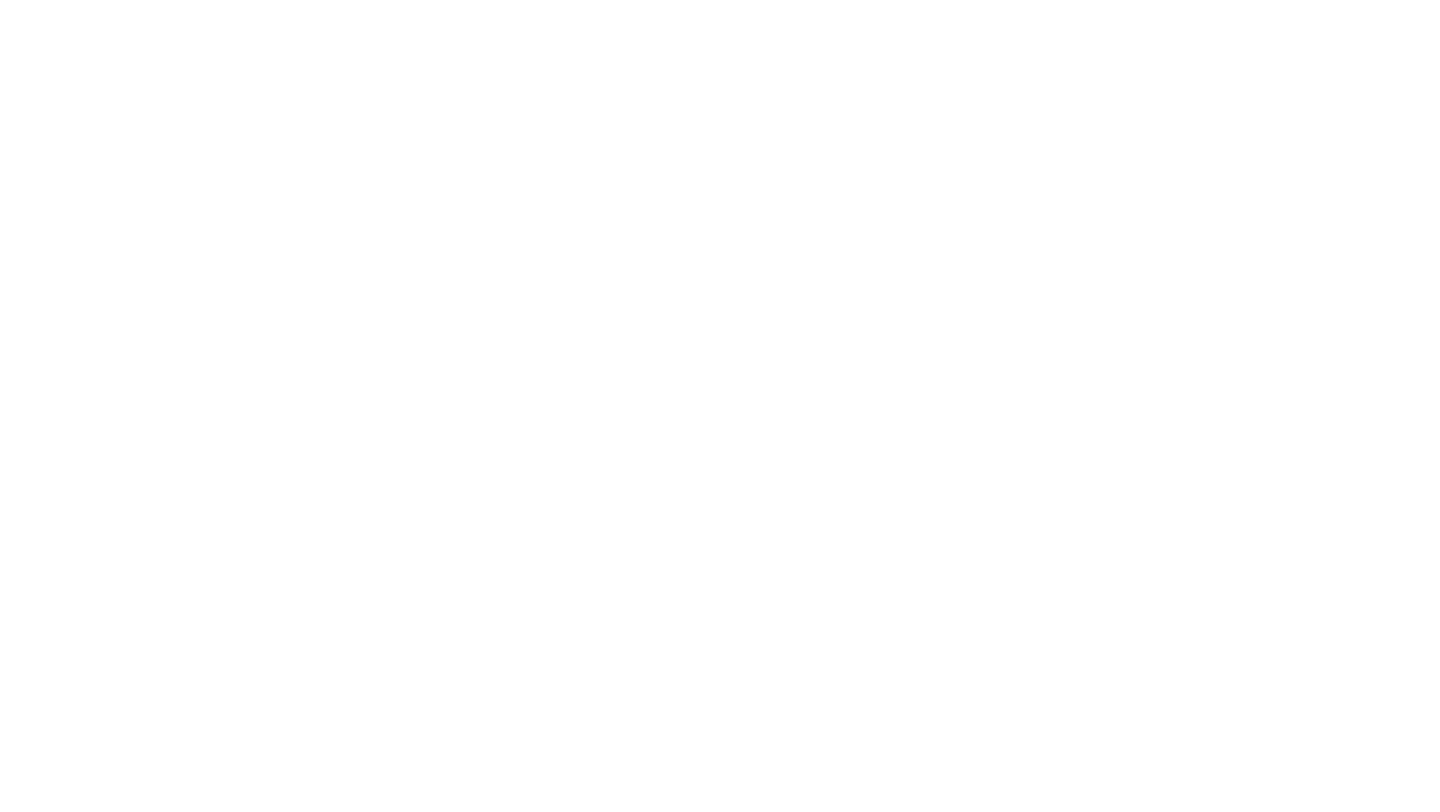 scroll, scrollTop: 0, scrollLeft: 0, axis: both 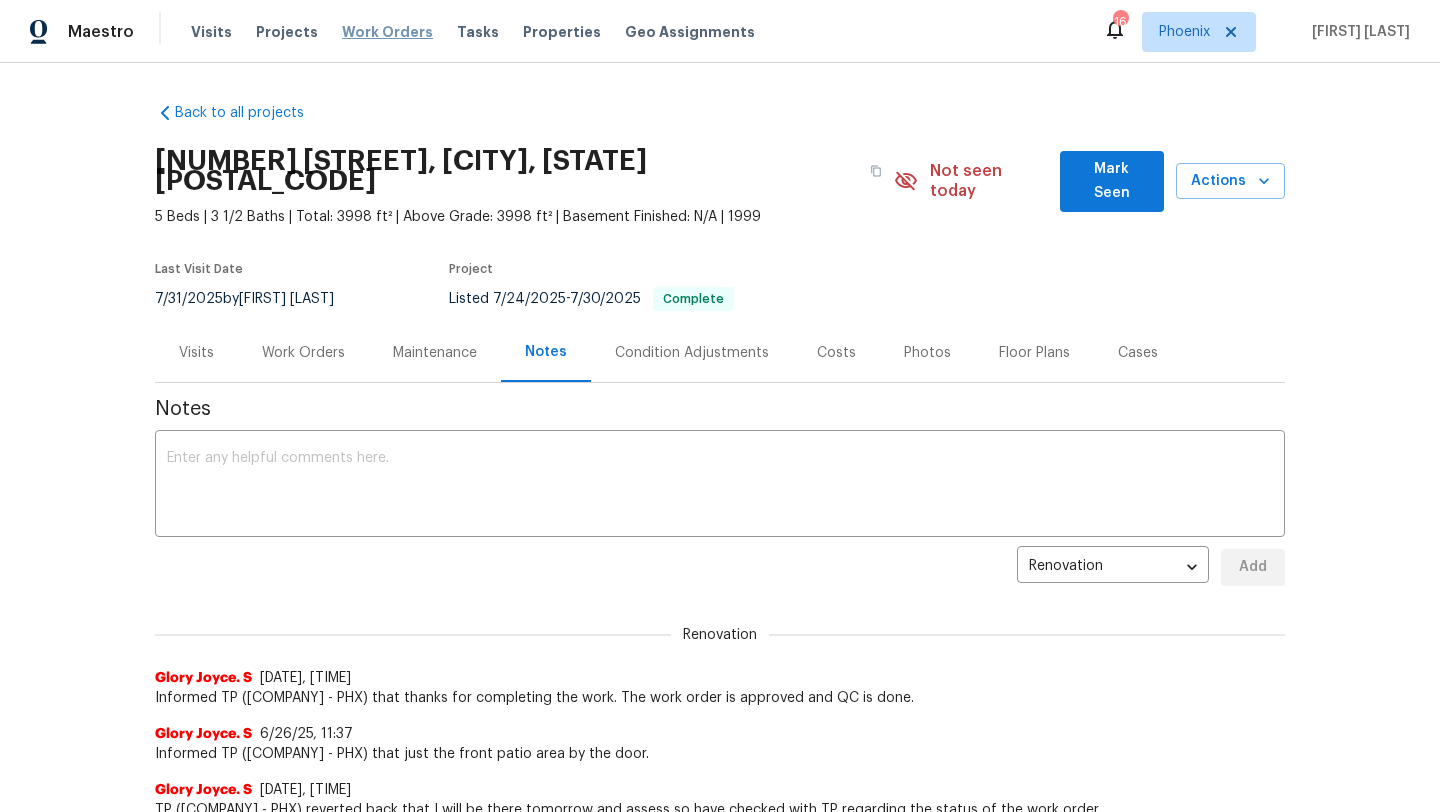 click on "Work Orders" at bounding box center (387, 32) 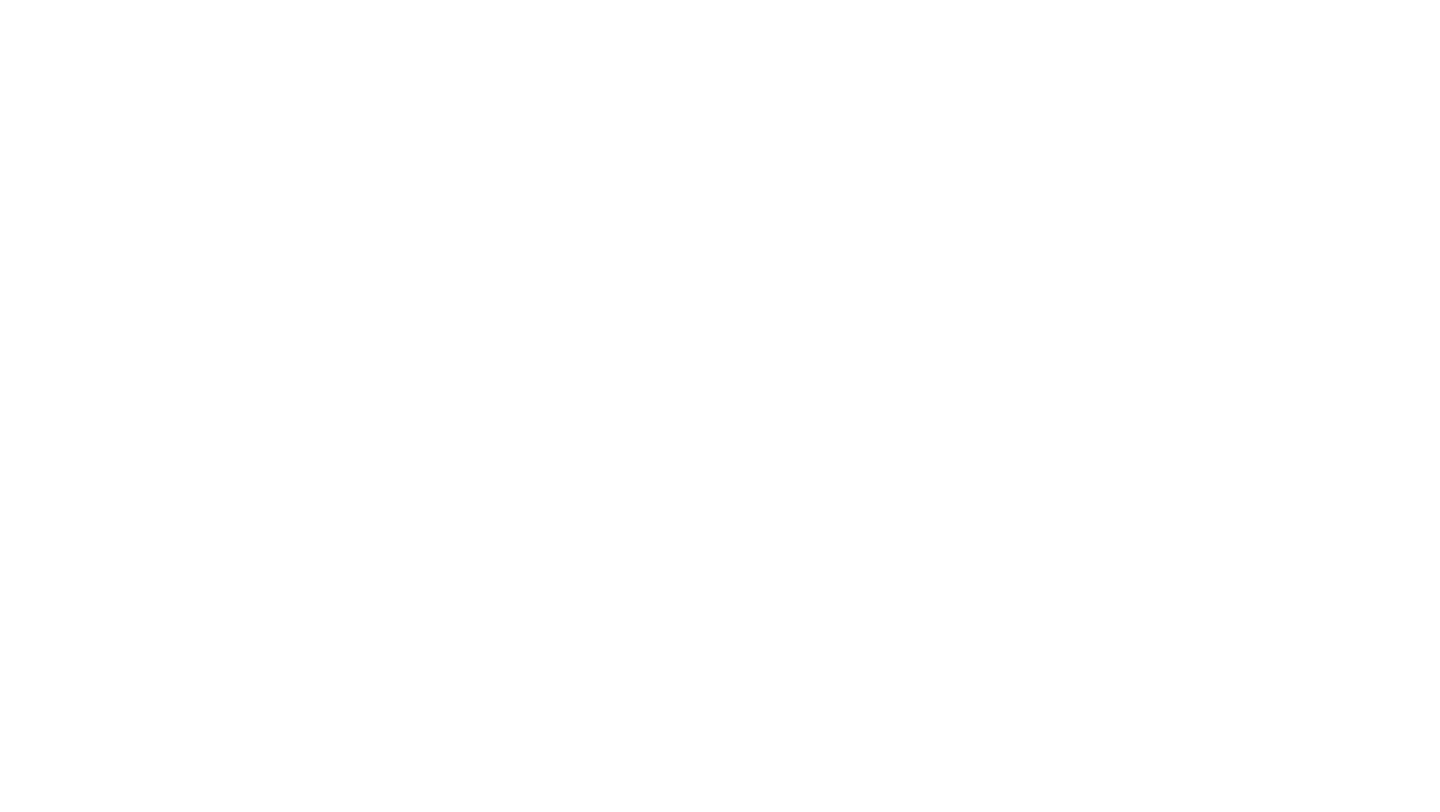 scroll, scrollTop: 0, scrollLeft: 0, axis: both 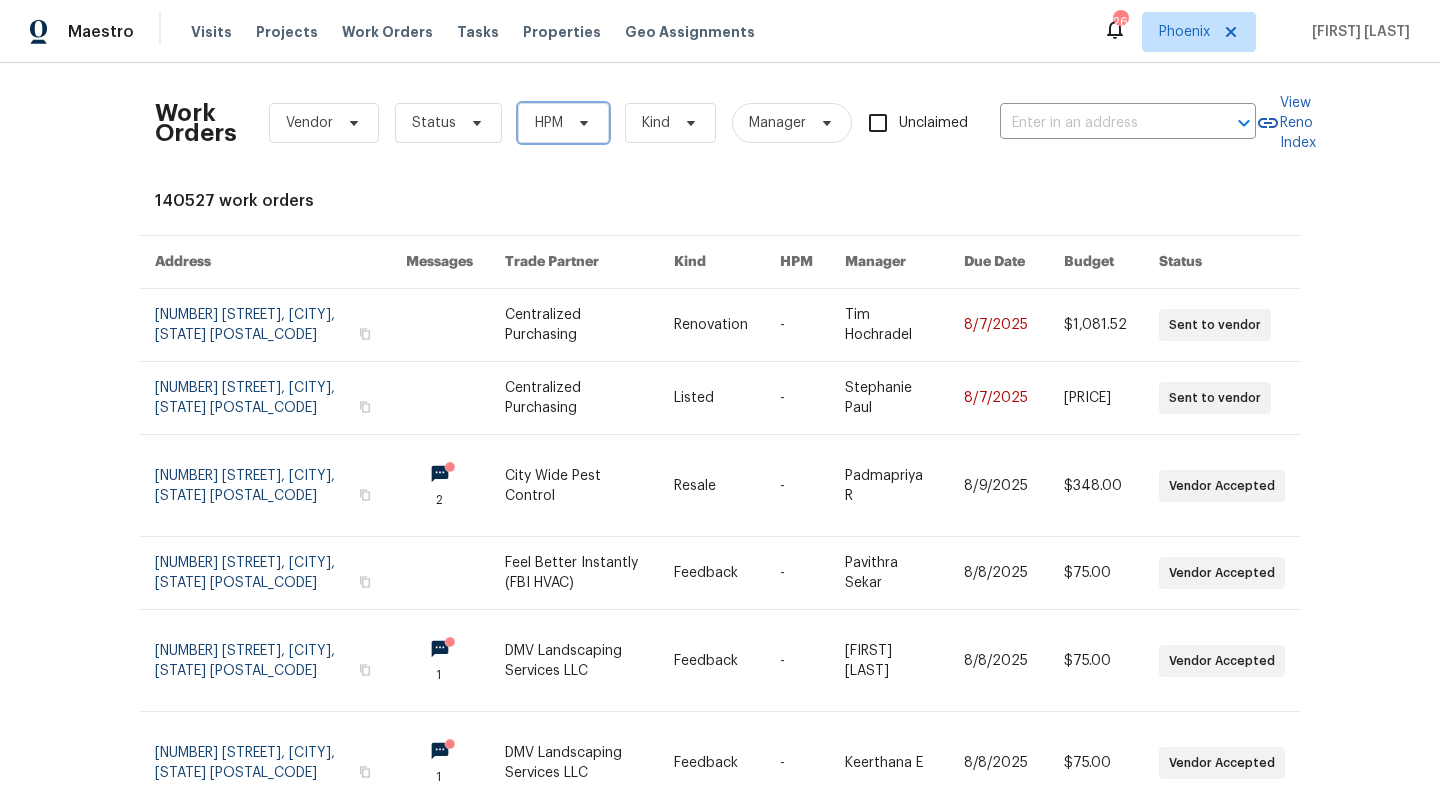 click on "HPM" at bounding box center [549, 123] 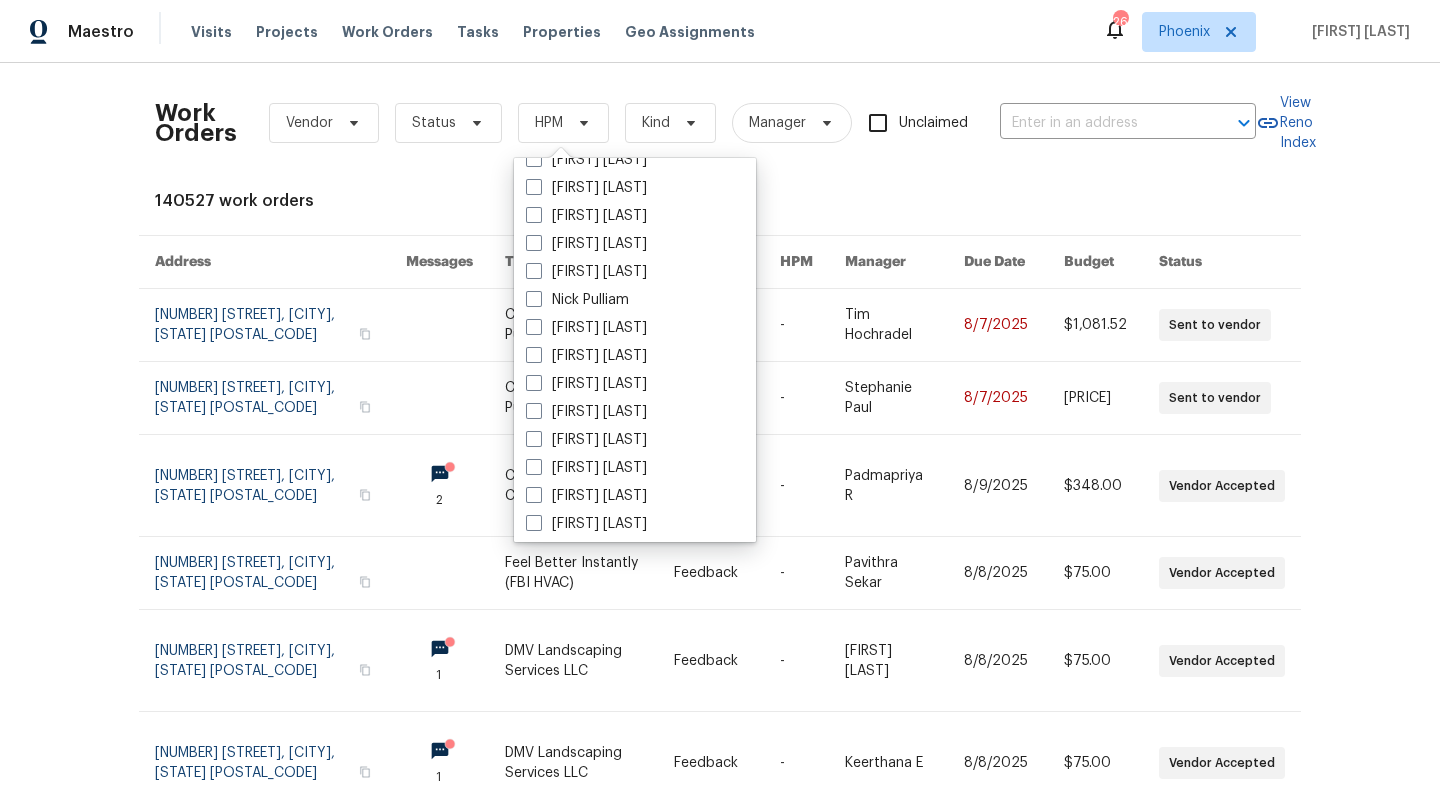 scroll, scrollTop: 1200, scrollLeft: 0, axis: vertical 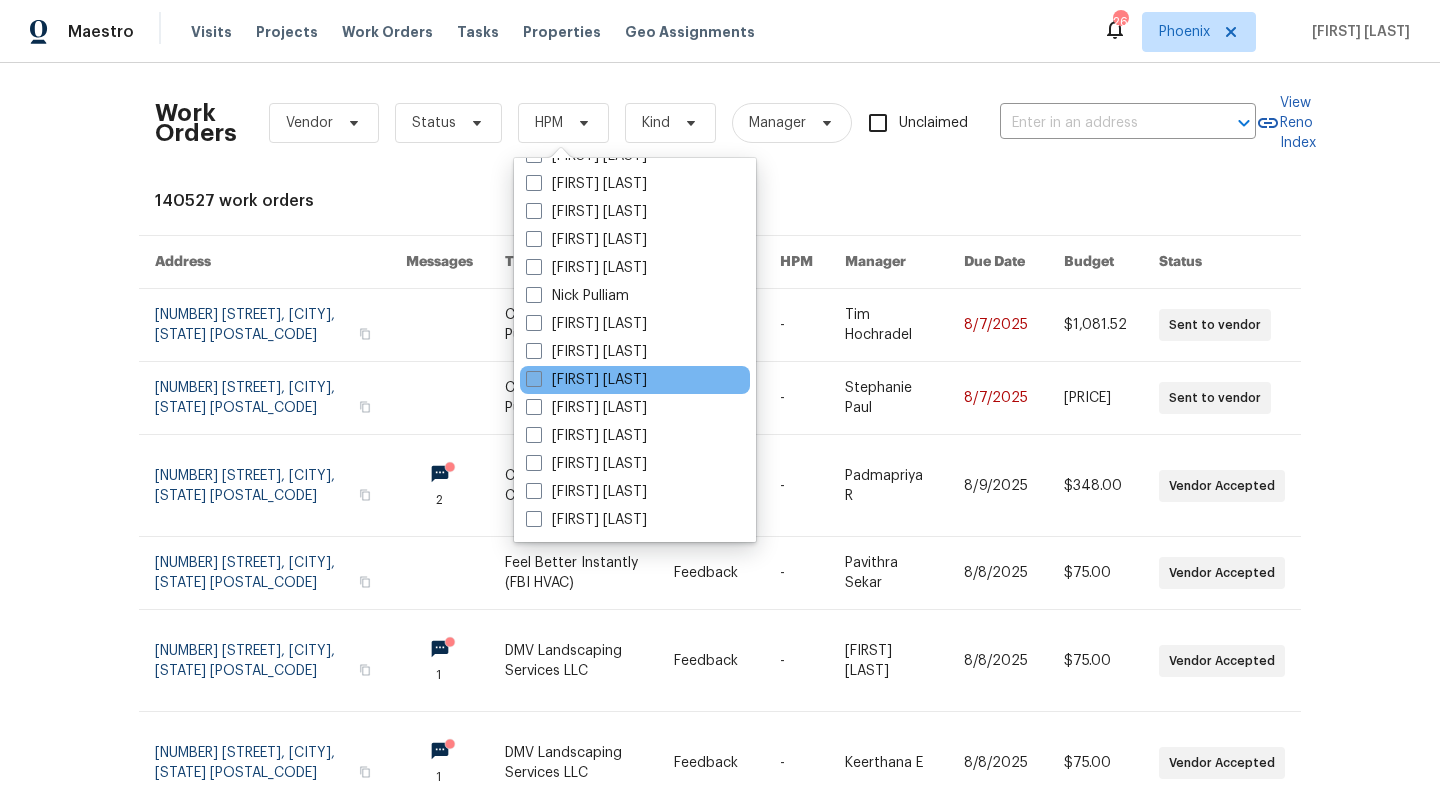 click at bounding box center [534, 379] 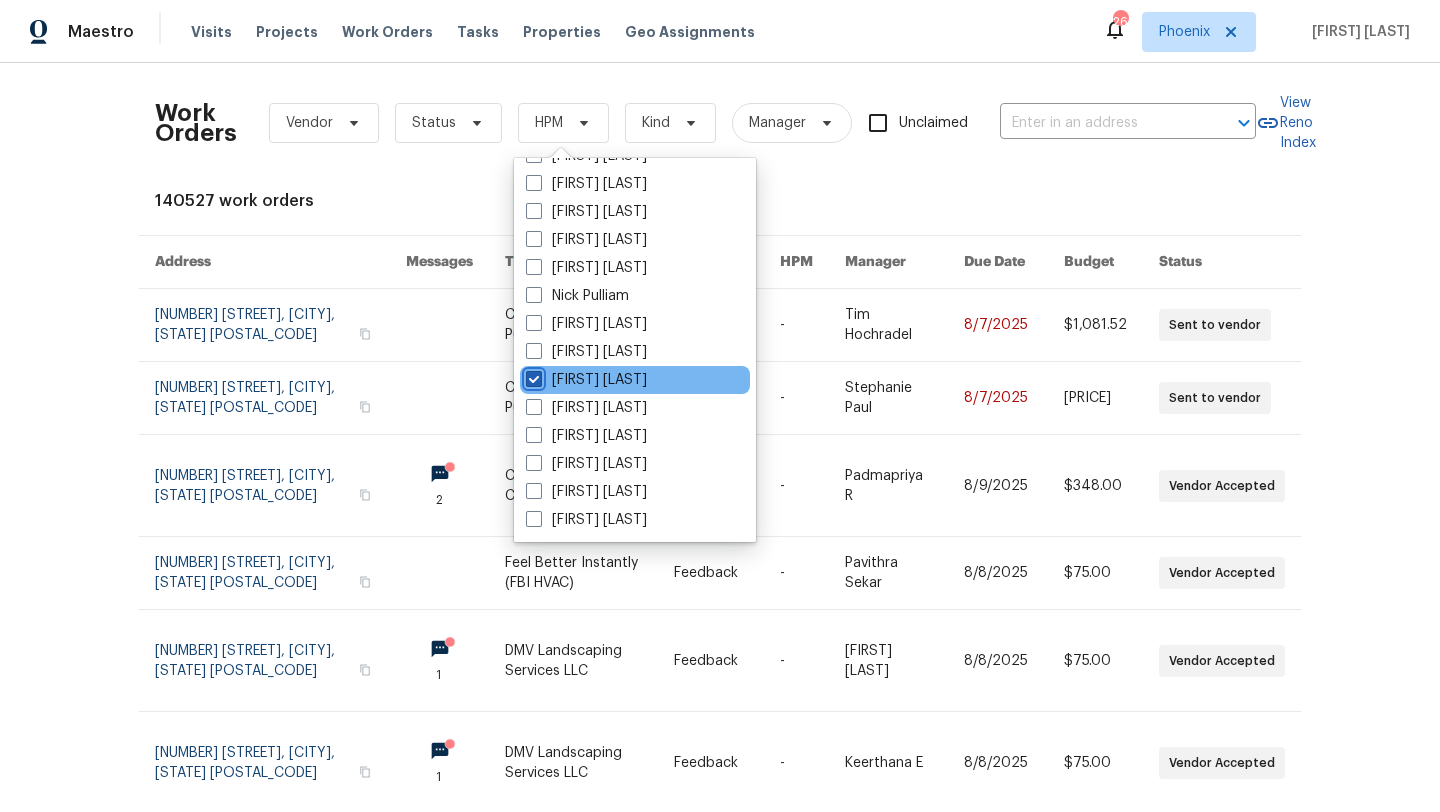checkbox on "true" 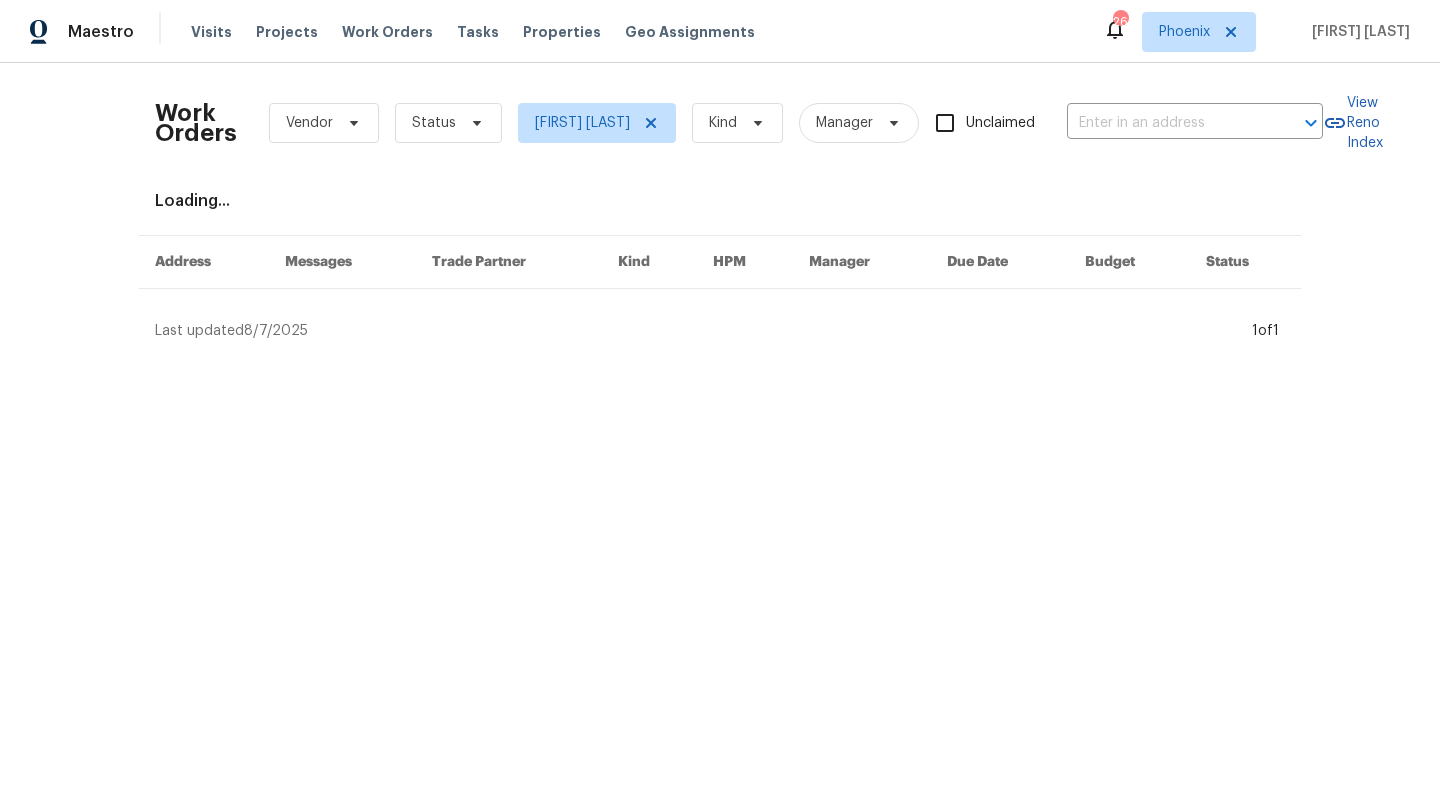 scroll, scrollTop: 0, scrollLeft: 0, axis: both 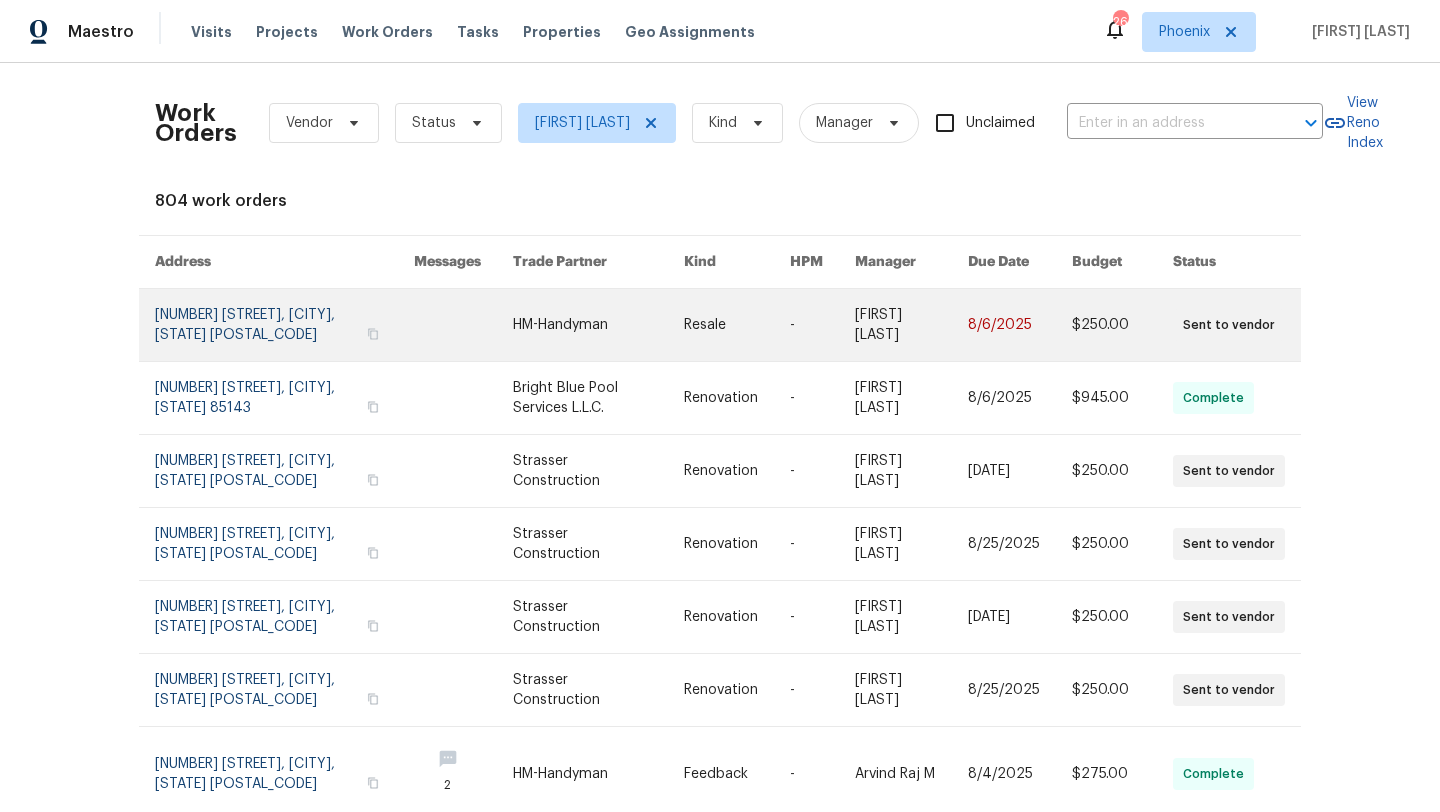 click at bounding box center (284, 325) 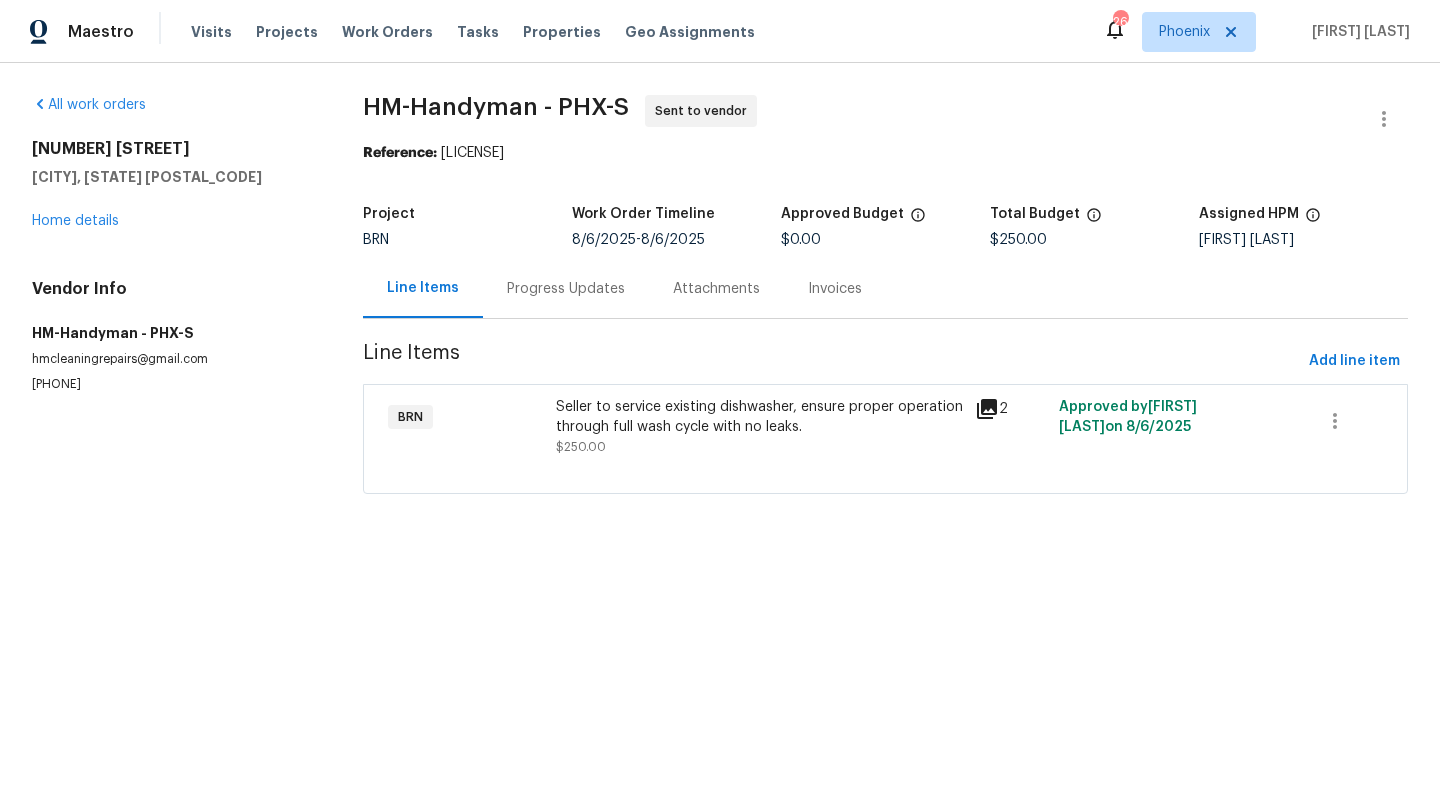click on "Progress Updates" at bounding box center (566, 289) 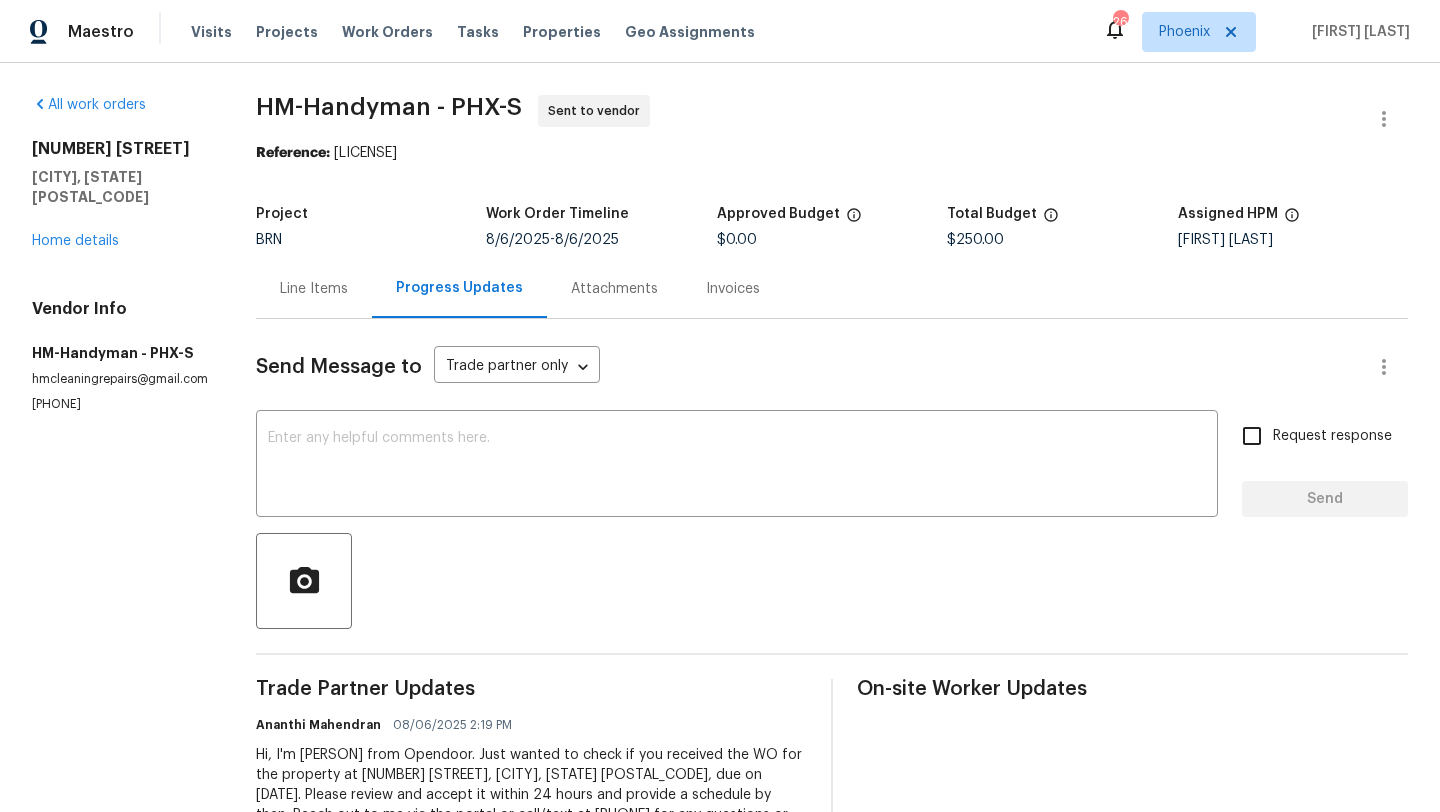 scroll, scrollTop: 89, scrollLeft: 0, axis: vertical 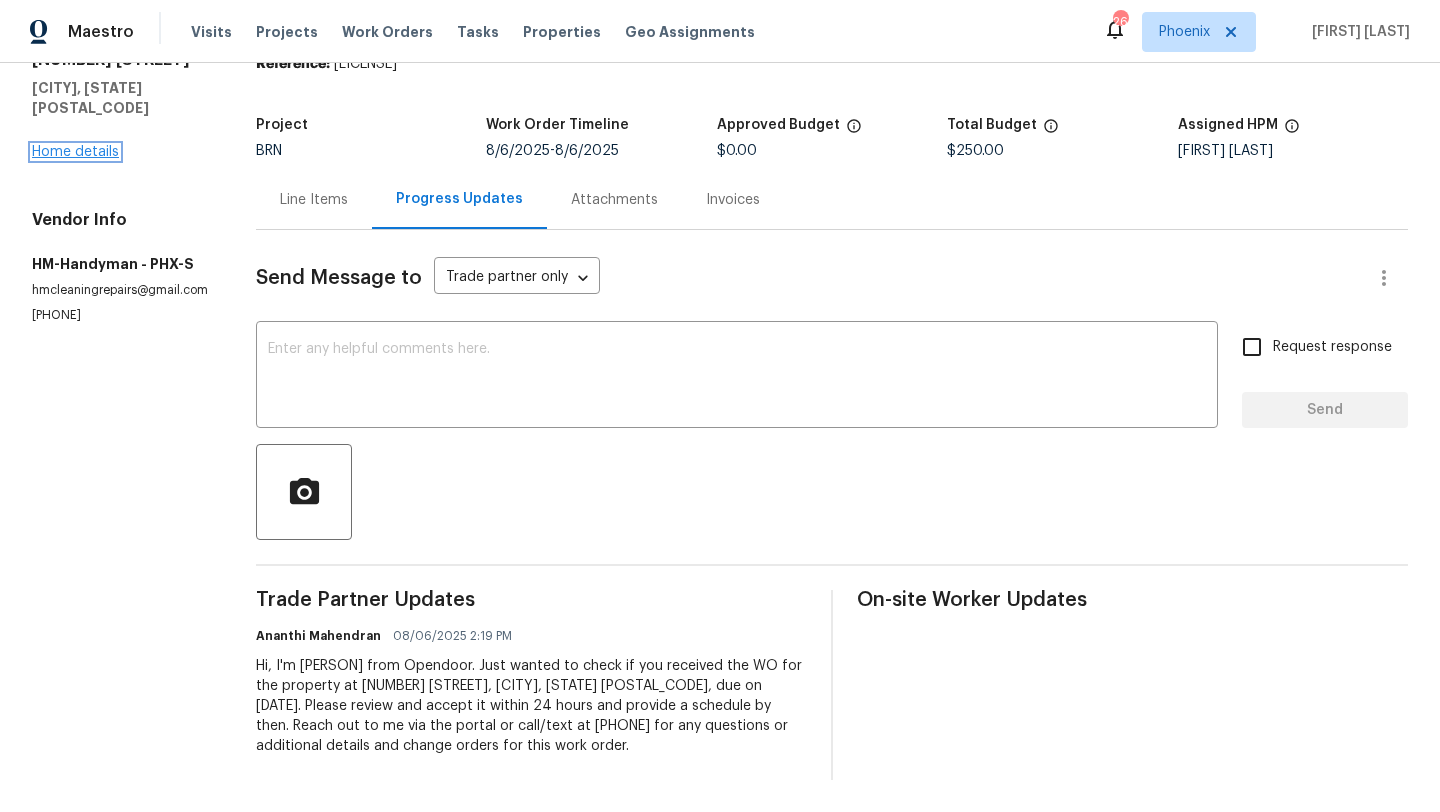 click on "Home details" at bounding box center (75, 152) 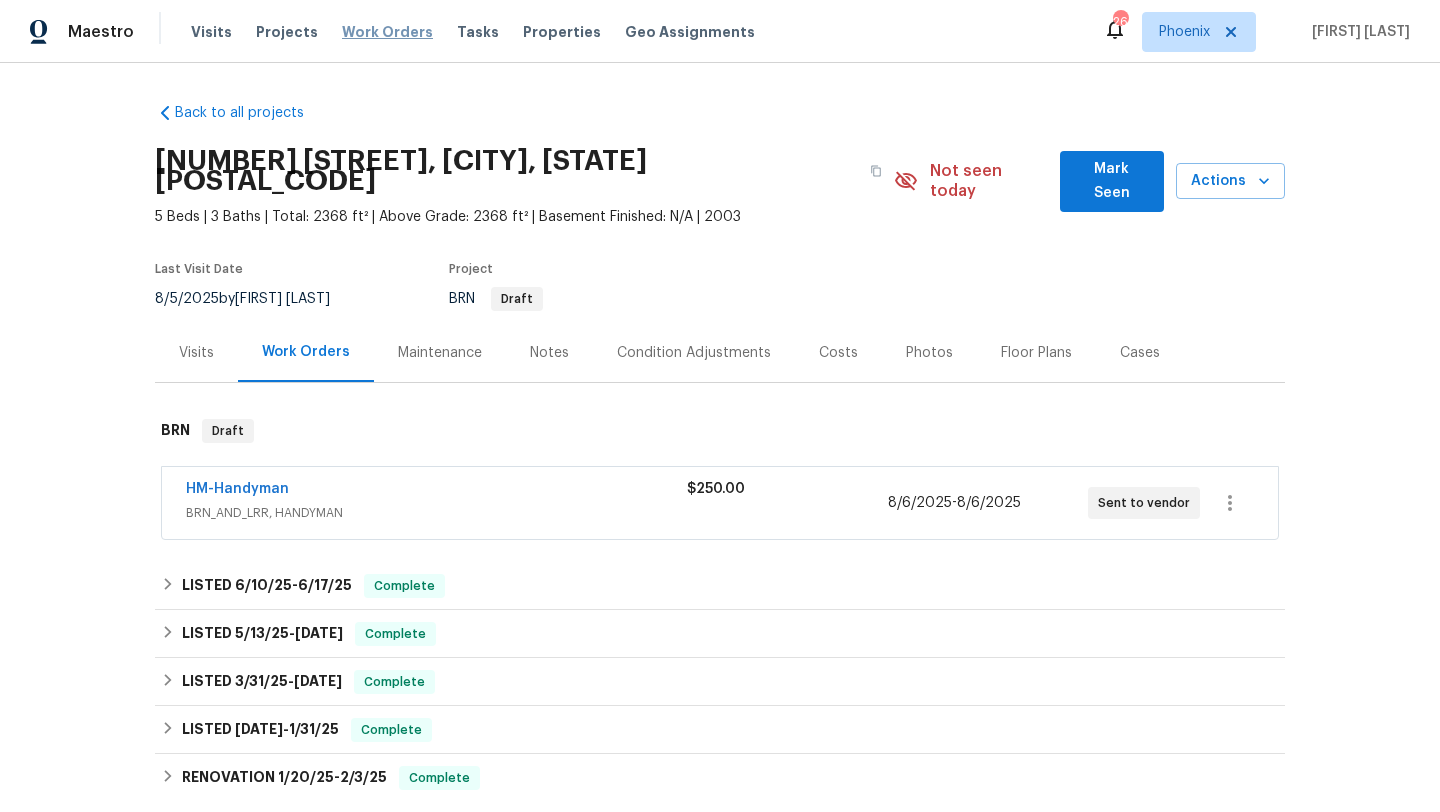 click on "Work Orders" at bounding box center [387, 32] 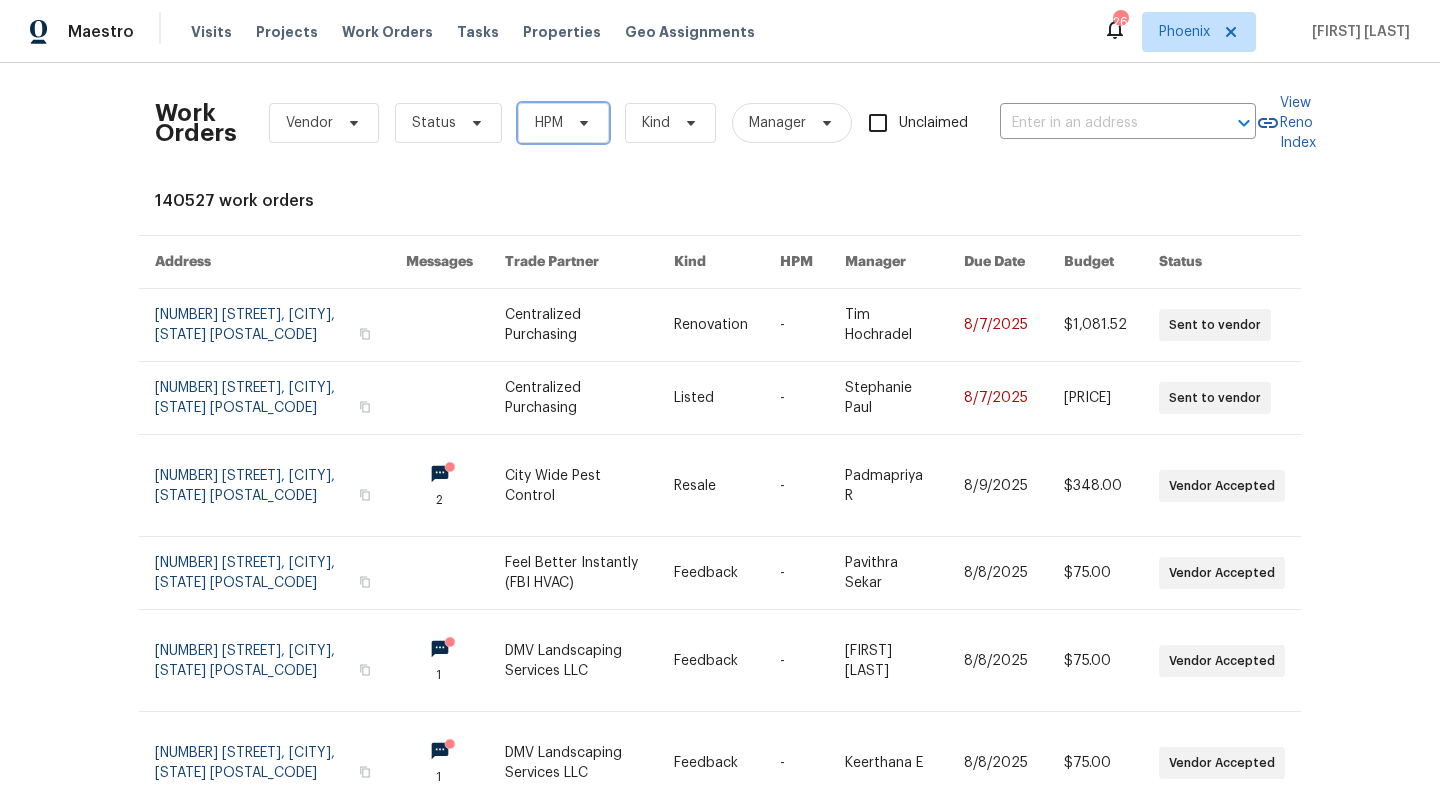 click on "HPM" at bounding box center [563, 123] 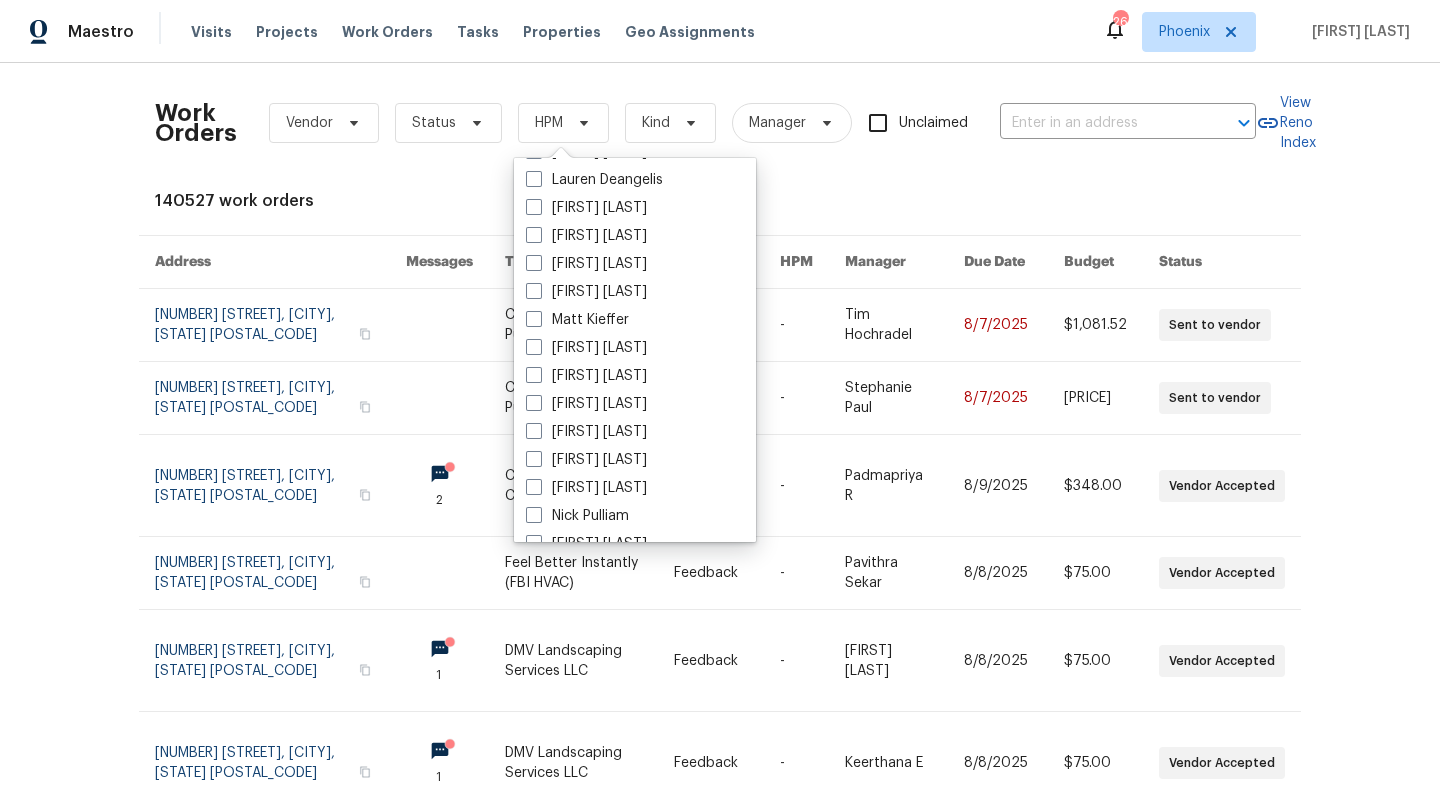 scroll, scrollTop: 1200, scrollLeft: 0, axis: vertical 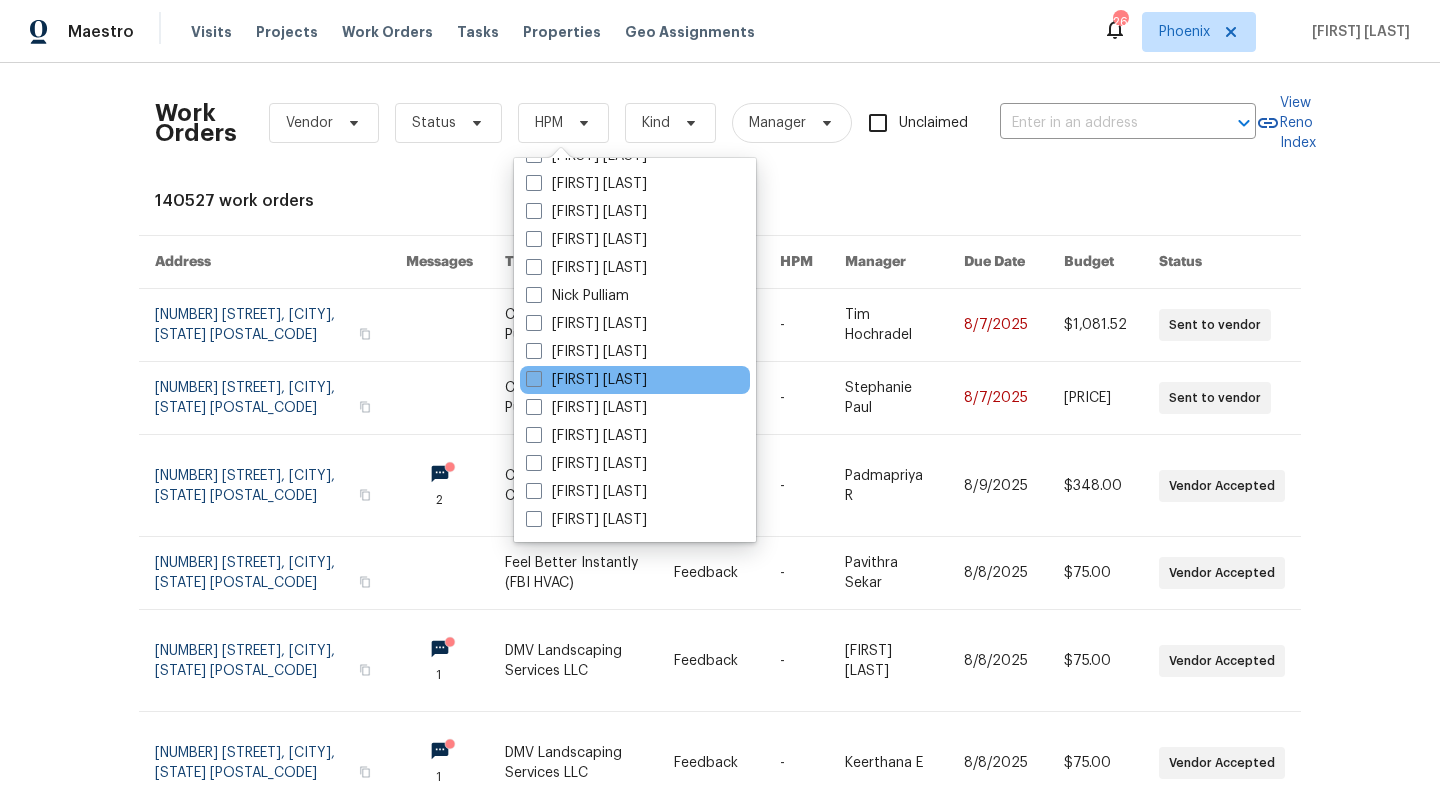 click at bounding box center [534, 379] 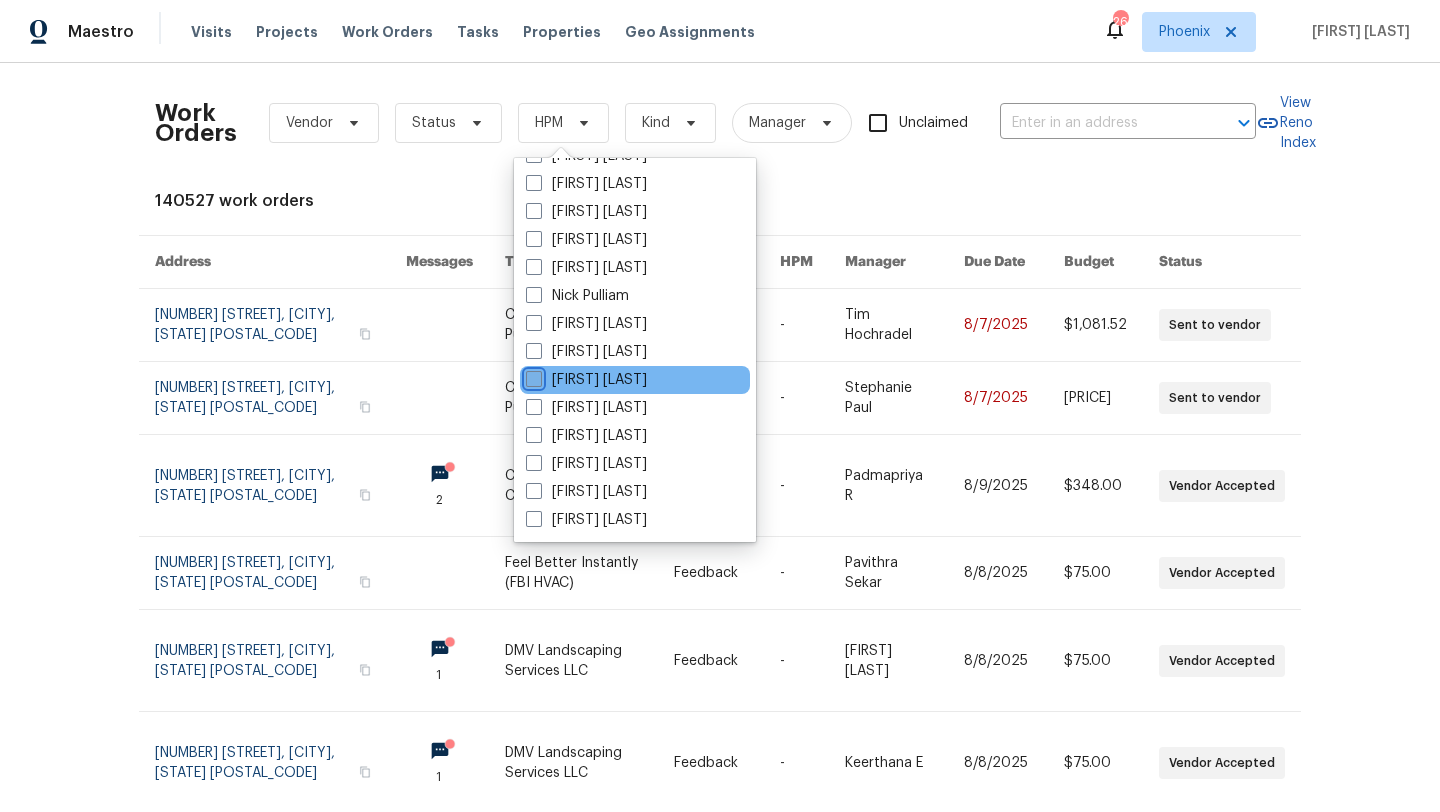 click on "[FIRST] [LAST]" at bounding box center (532, 376) 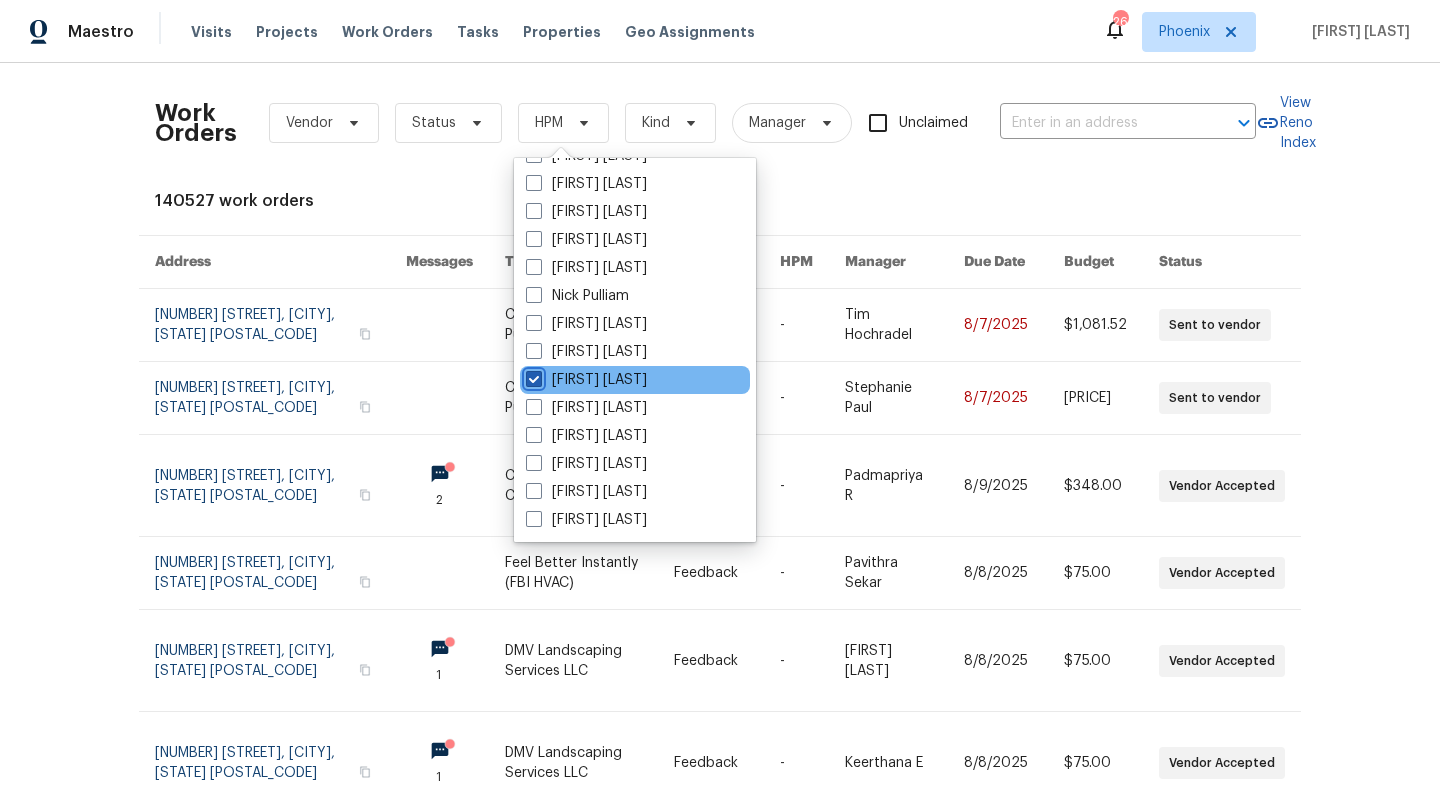 checkbox on "true" 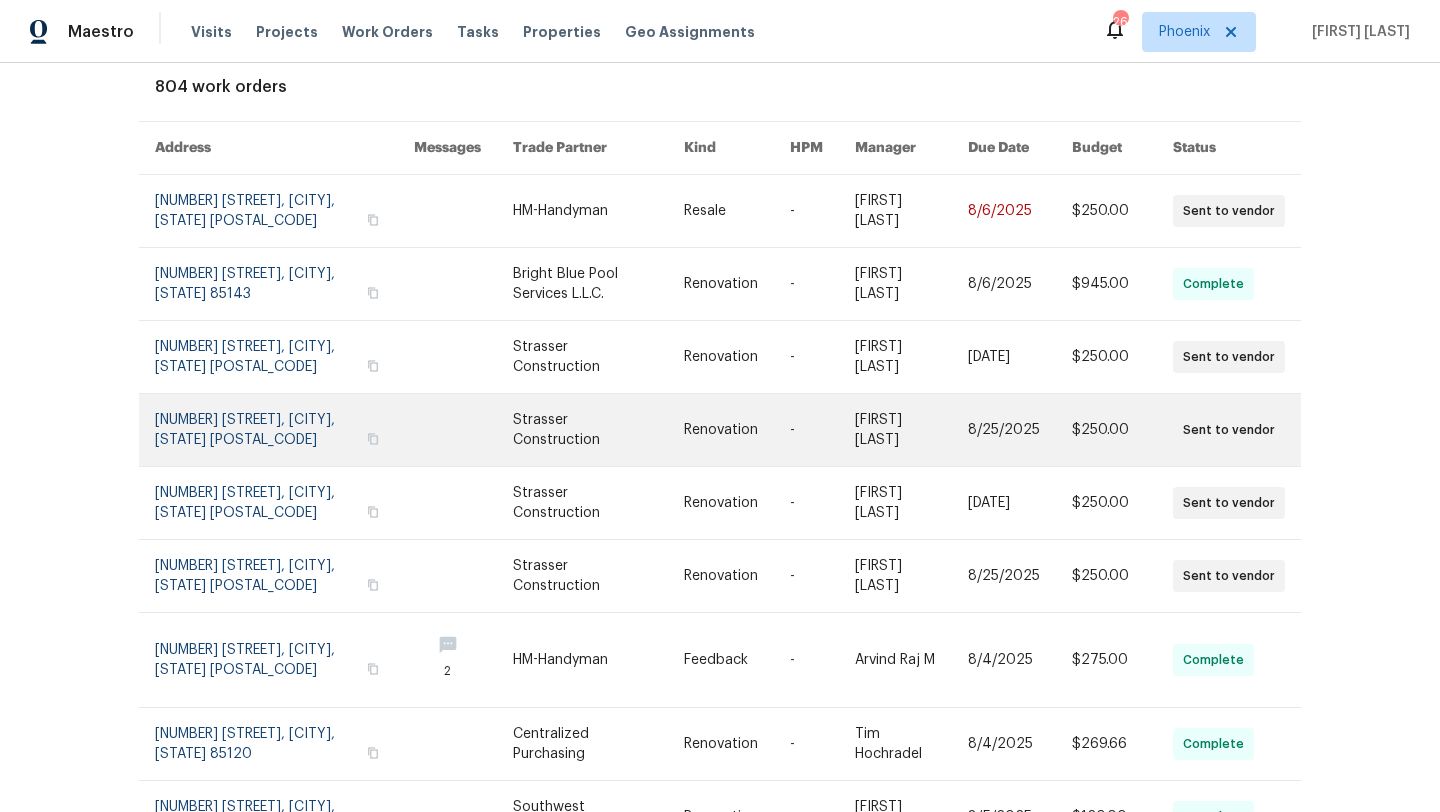scroll, scrollTop: 198, scrollLeft: 0, axis: vertical 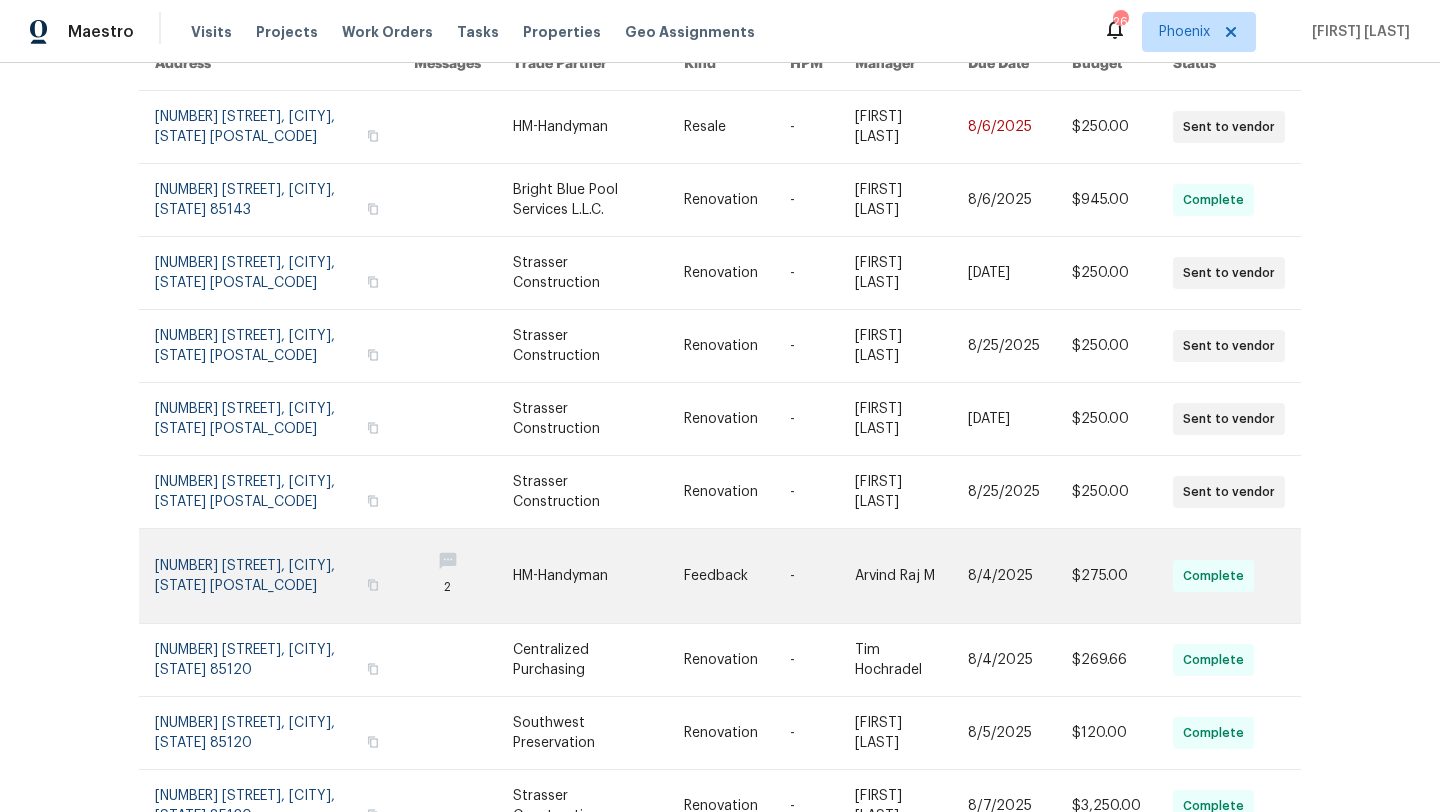 click at bounding box center [284, 576] 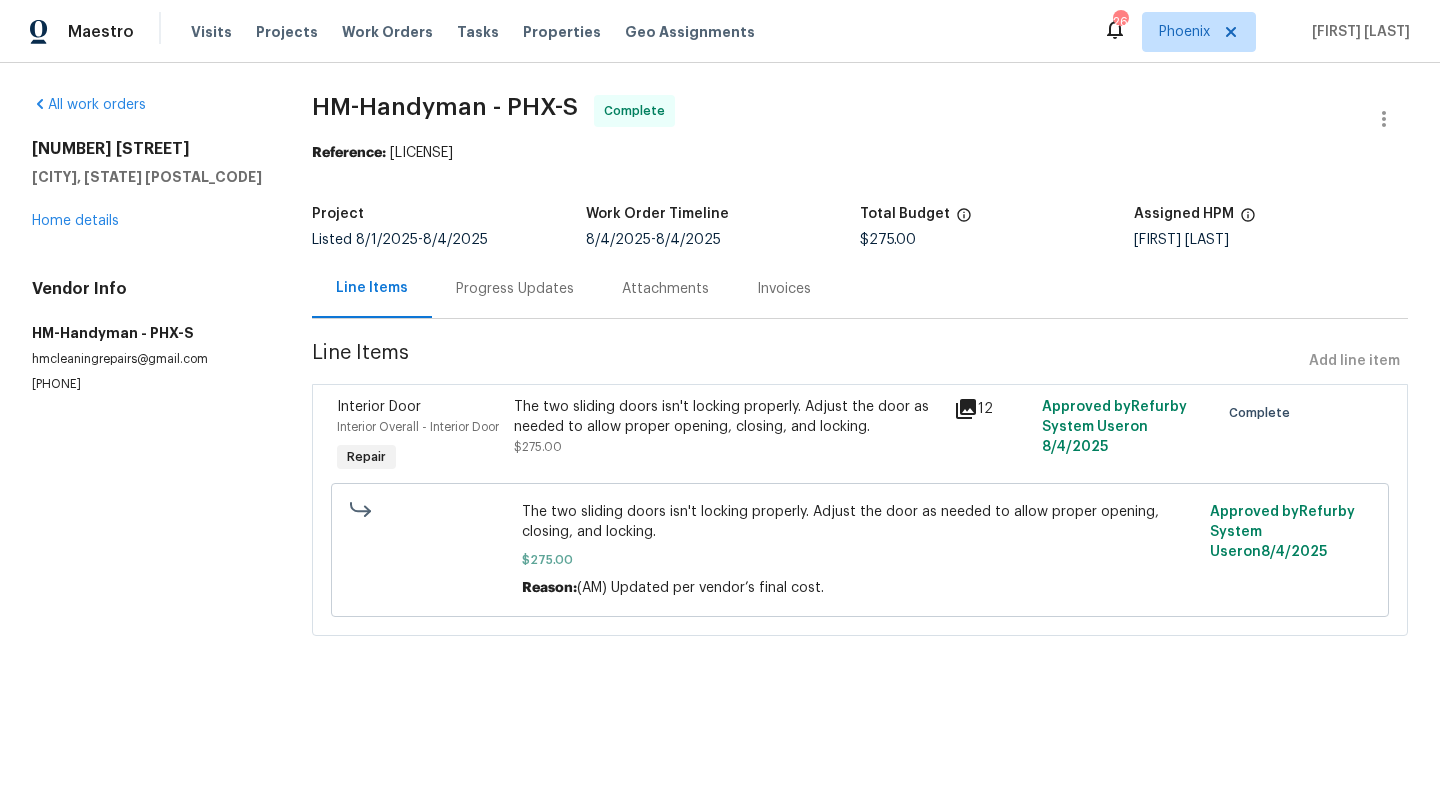 click on "Progress Updates" at bounding box center (515, 289) 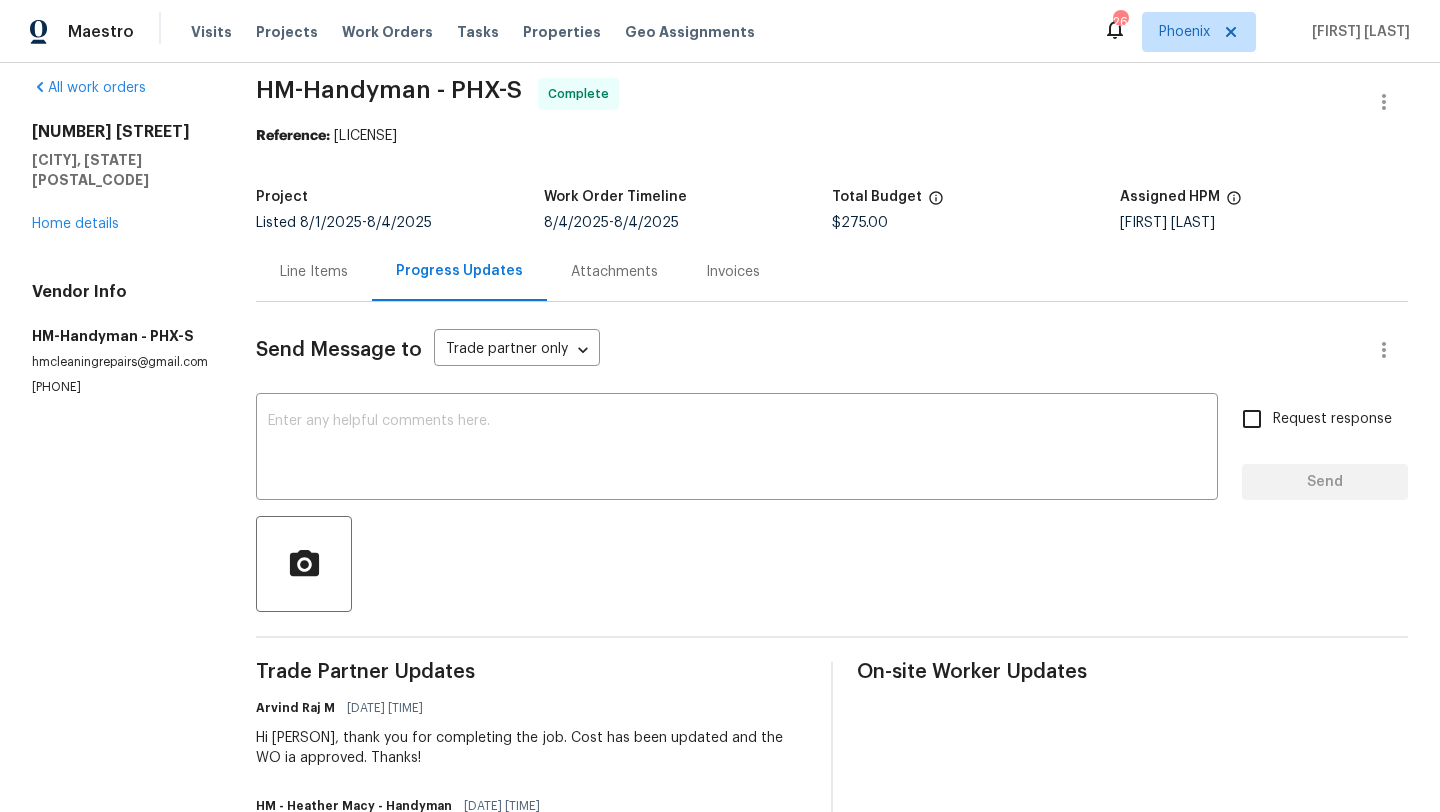 scroll, scrollTop: 12, scrollLeft: 0, axis: vertical 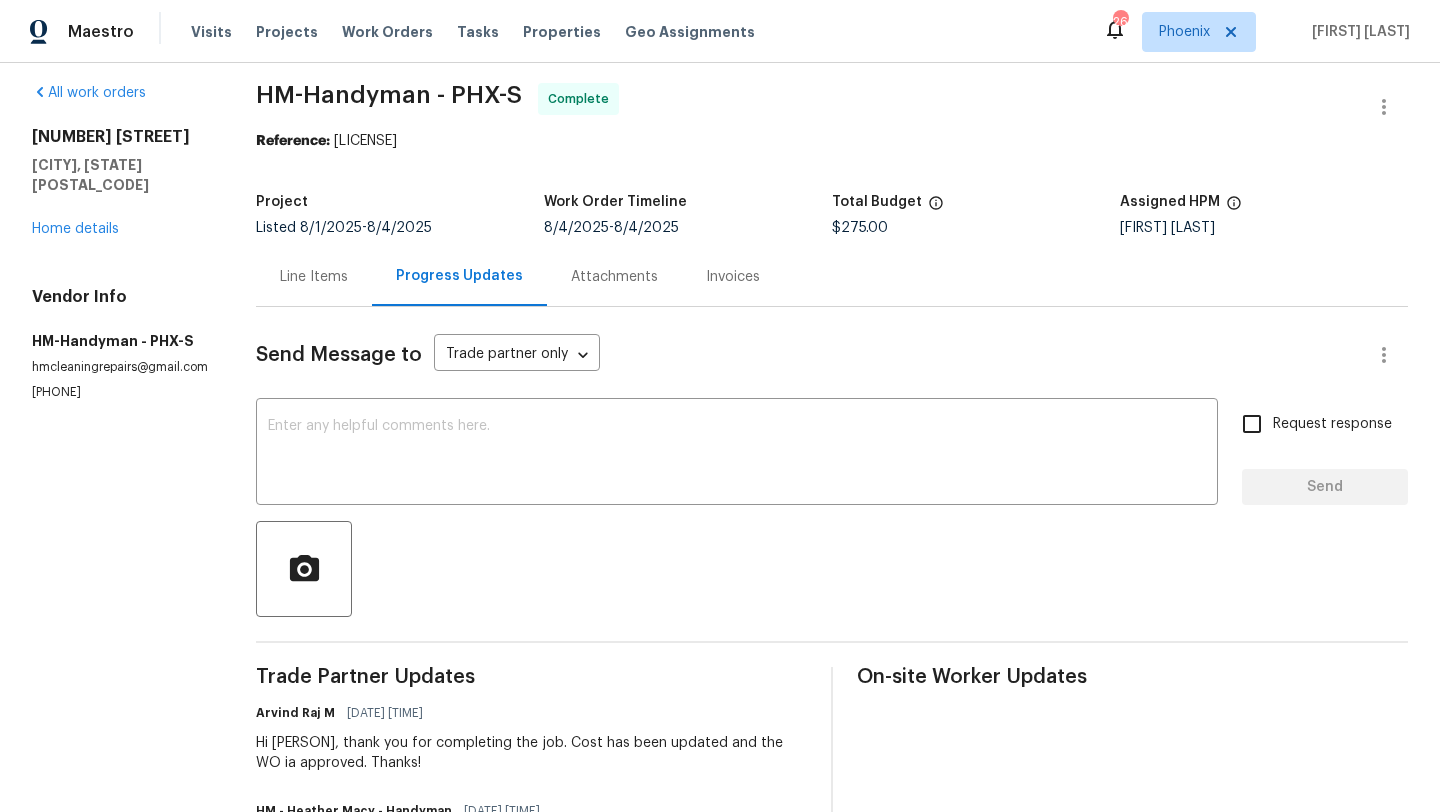 click on "Line Items" at bounding box center (314, 277) 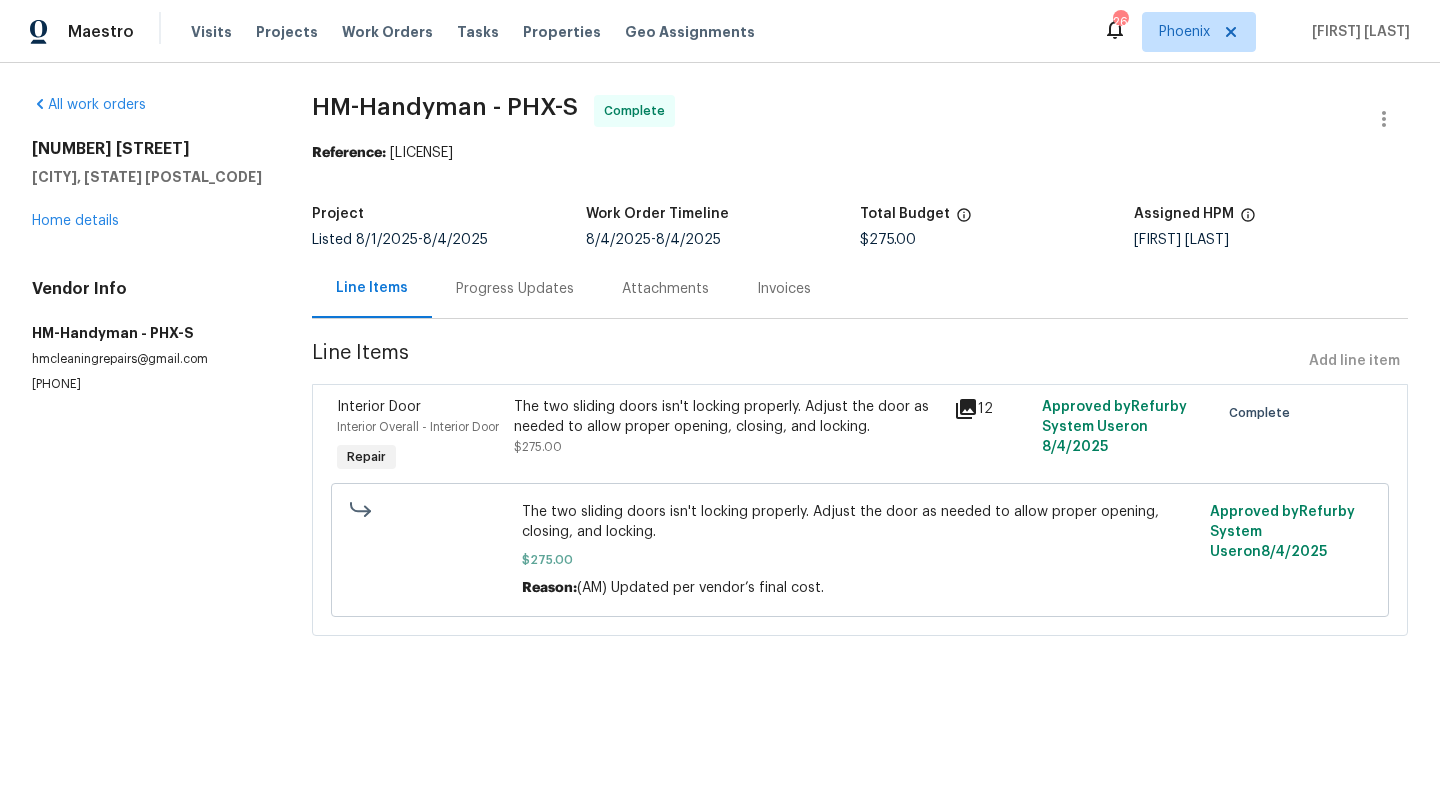click on "The two sliding doors isn't locking properly. Adjust the door as needed to allow proper opening, closing, and locking." at bounding box center (728, 417) 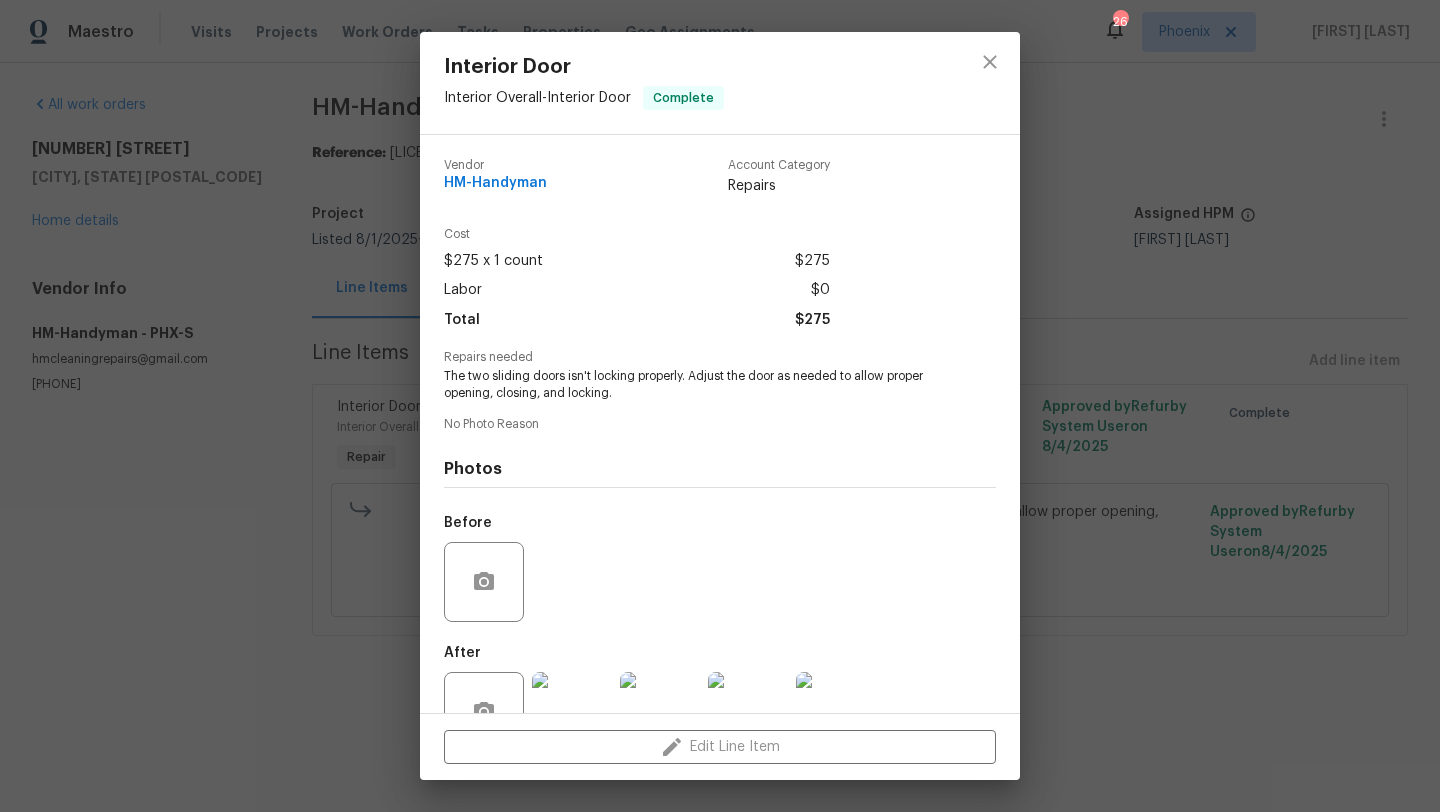 scroll, scrollTop: 59, scrollLeft: 0, axis: vertical 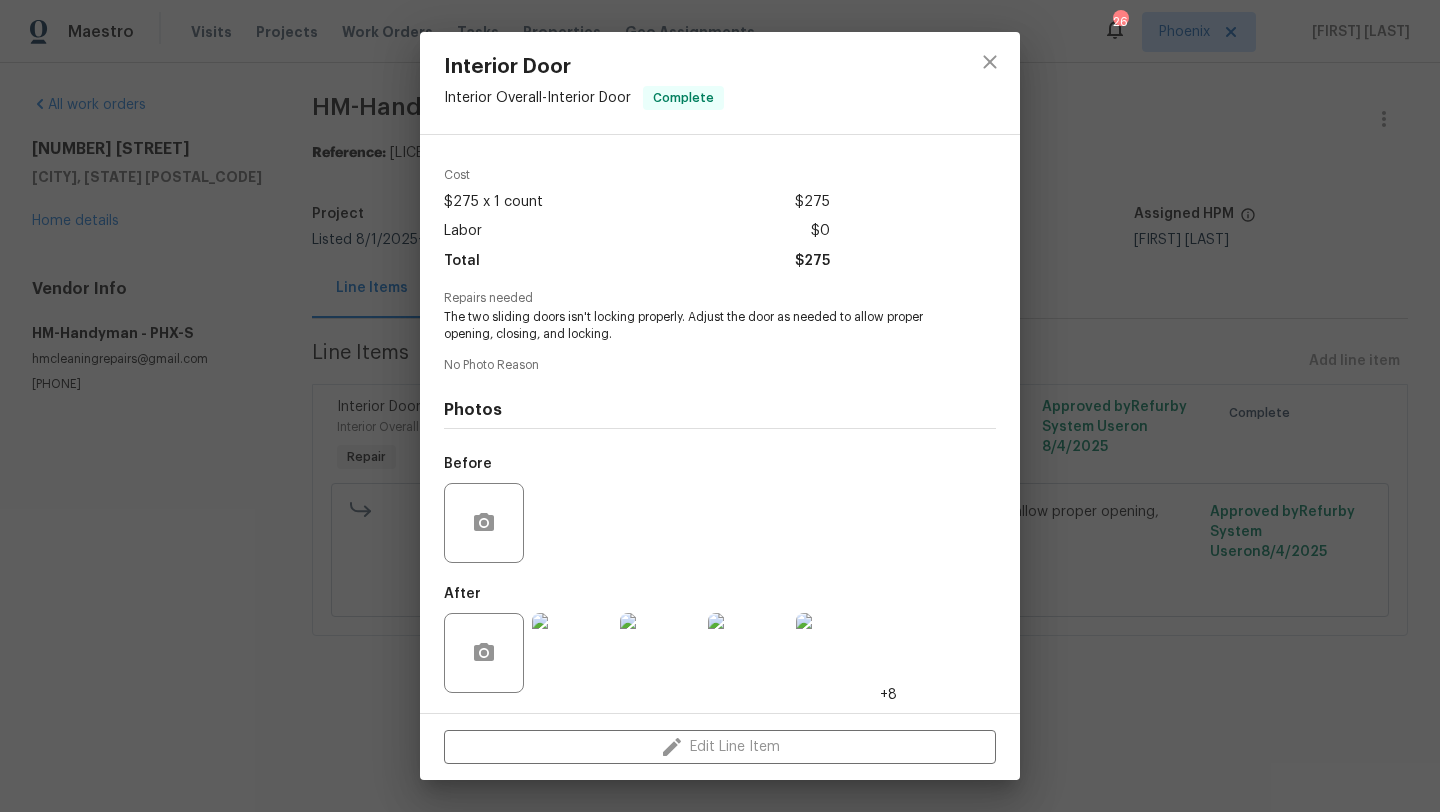 click at bounding box center (572, 653) 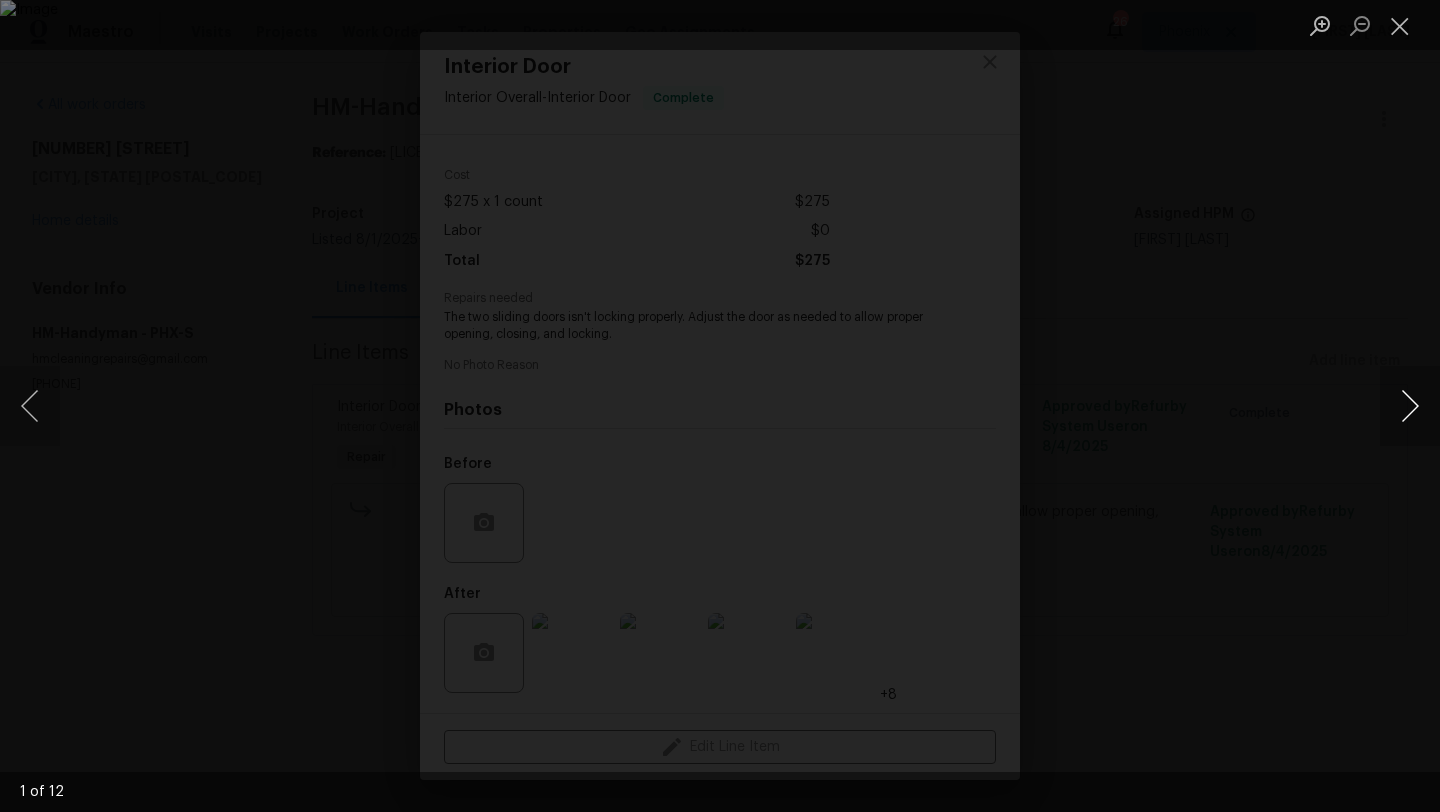 click at bounding box center (1410, 406) 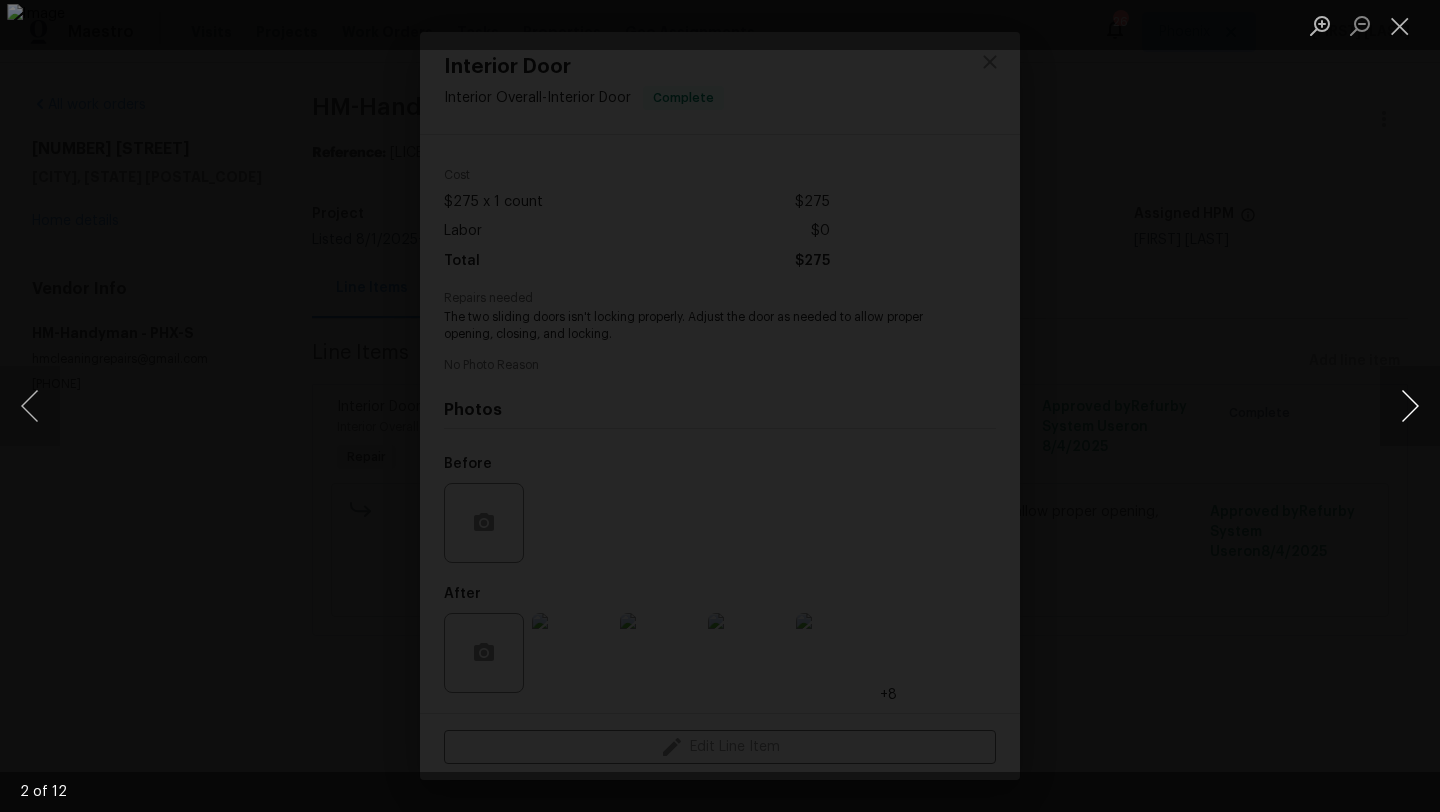 click at bounding box center [1410, 406] 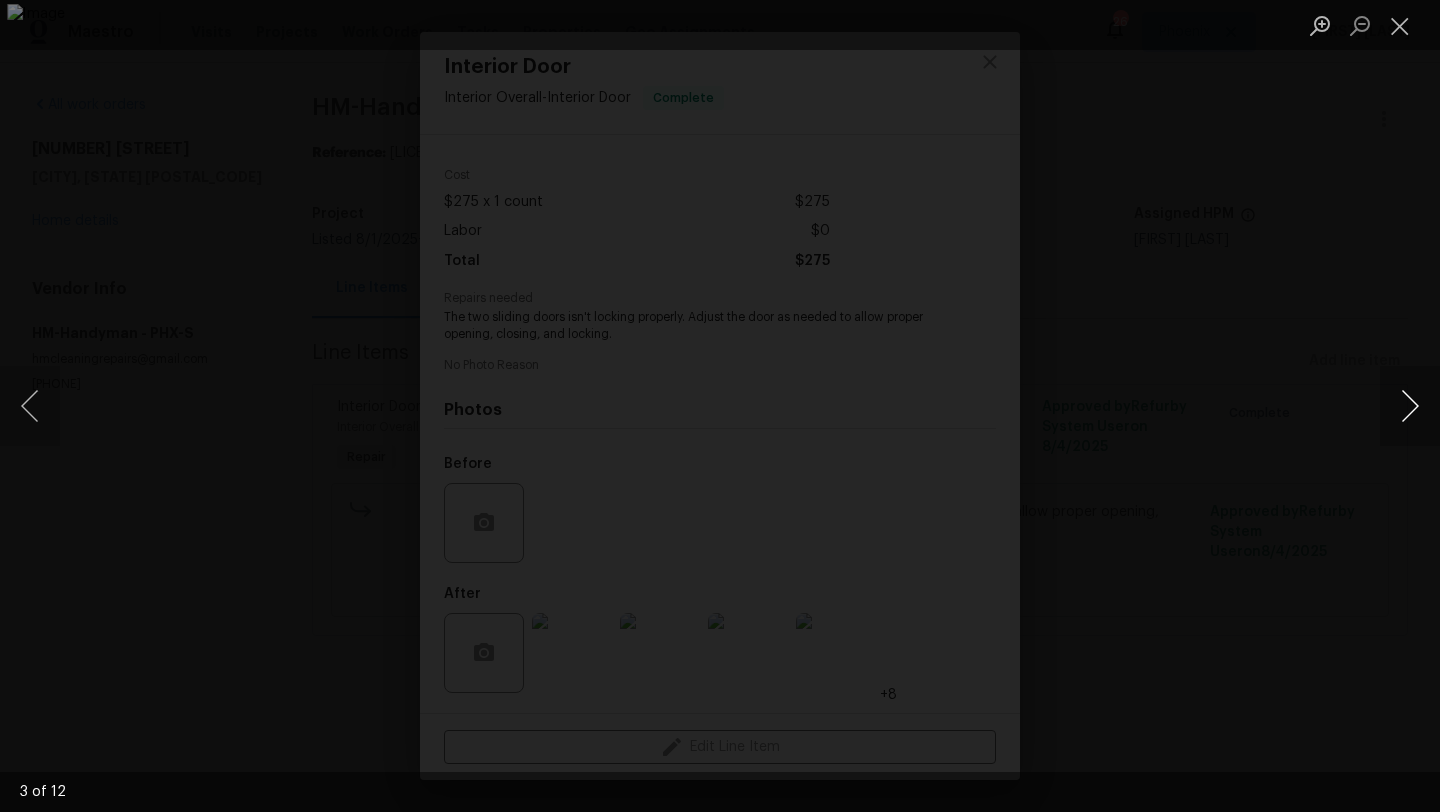 click at bounding box center (1410, 406) 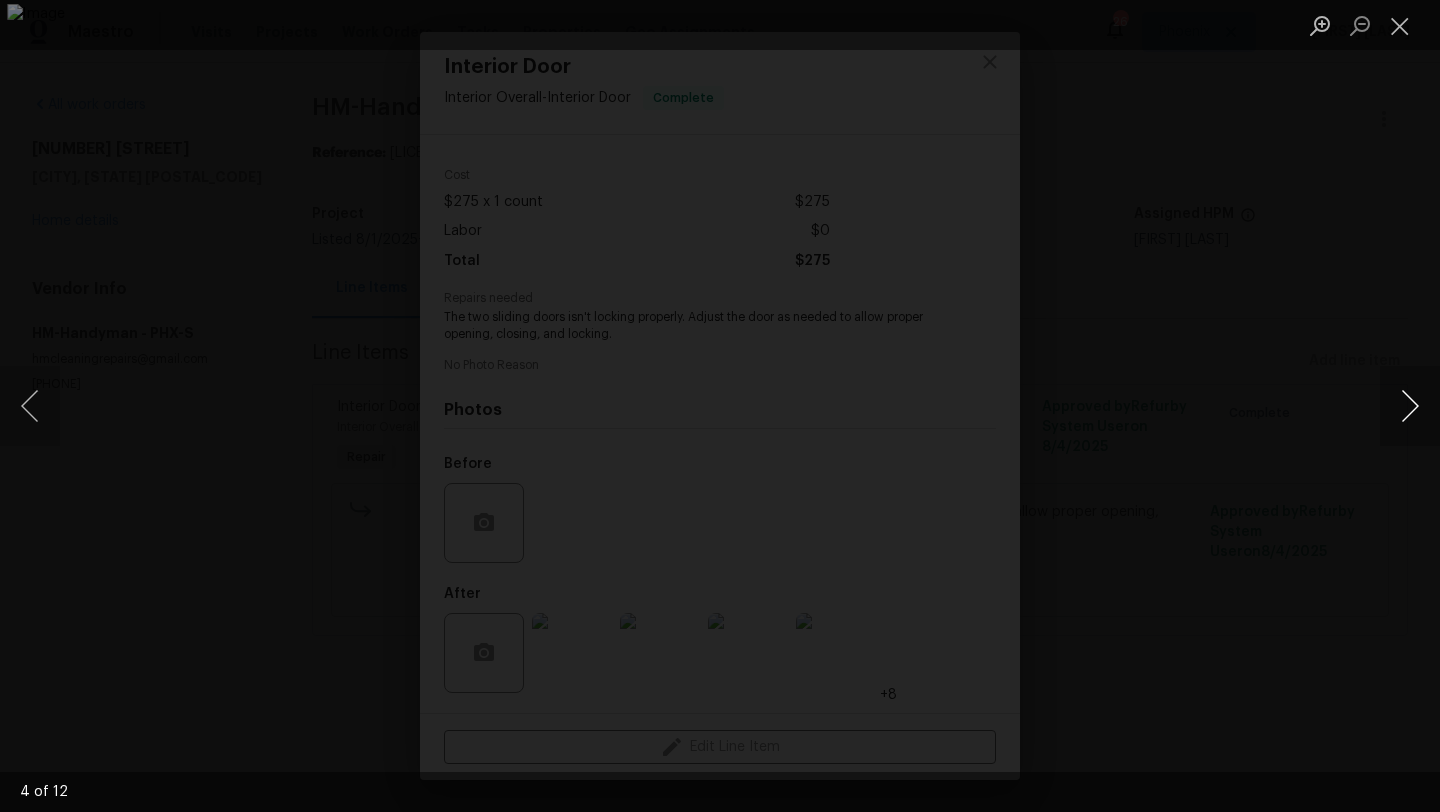 click at bounding box center [1410, 406] 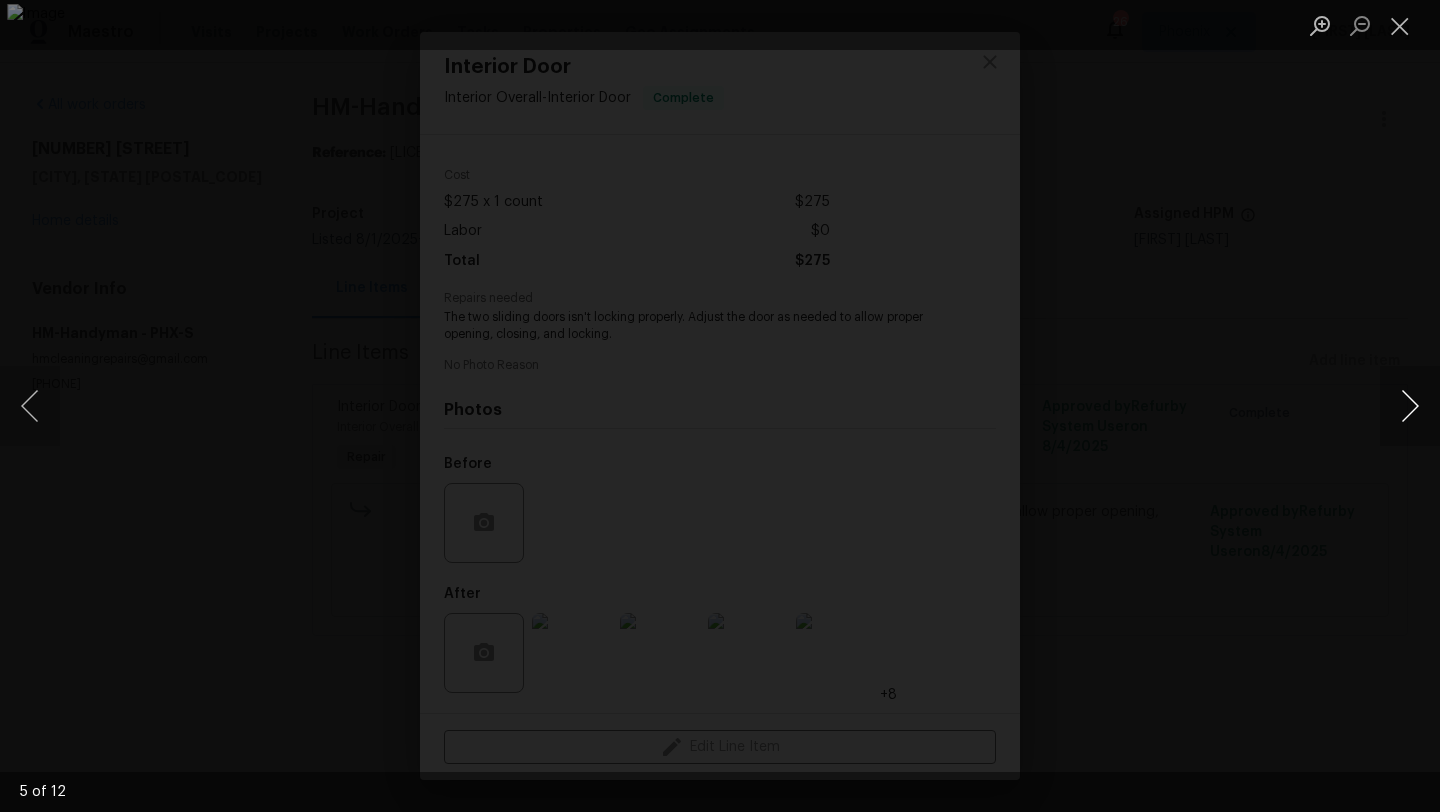 click at bounding box center [1410, 406] 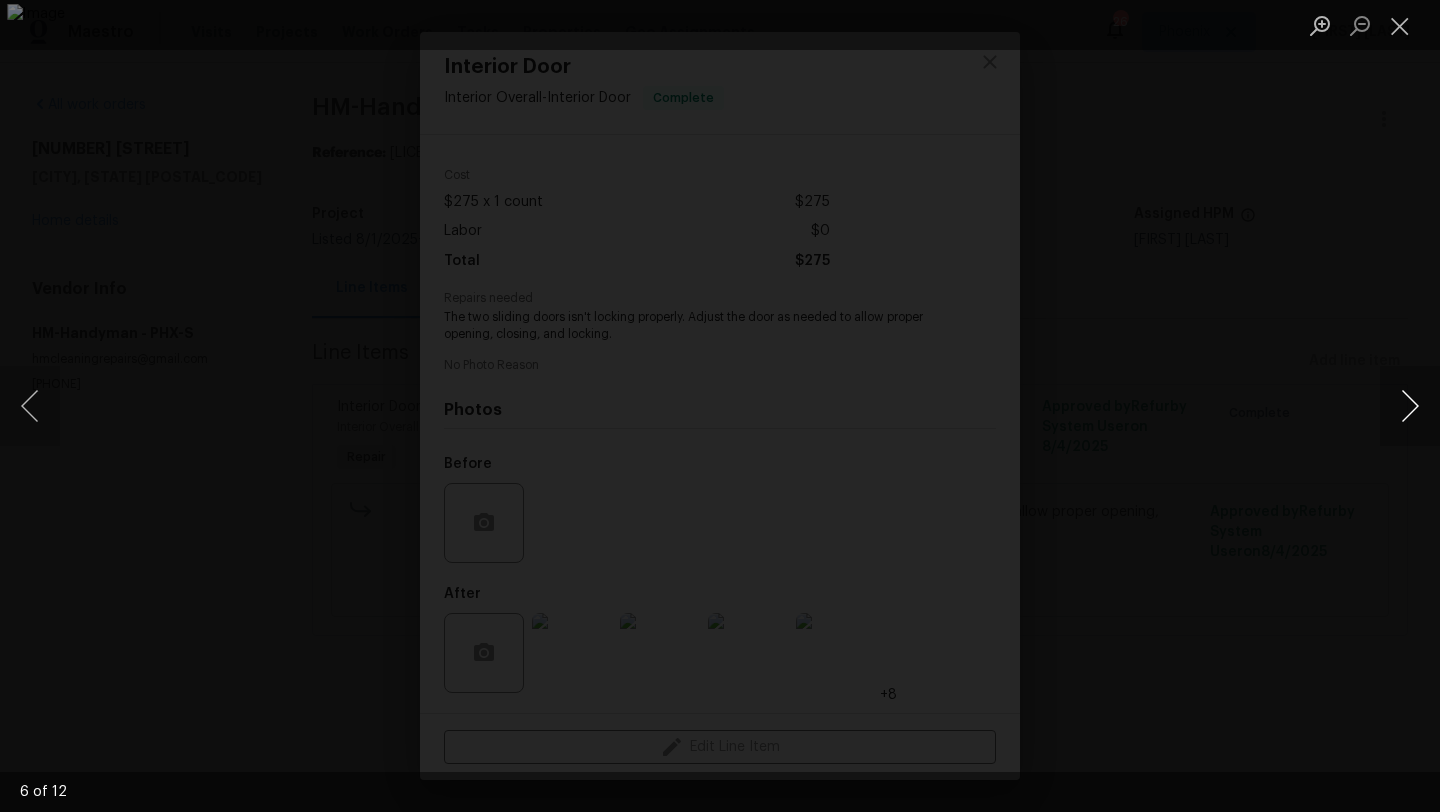 click at bounding box center (1410, 406) 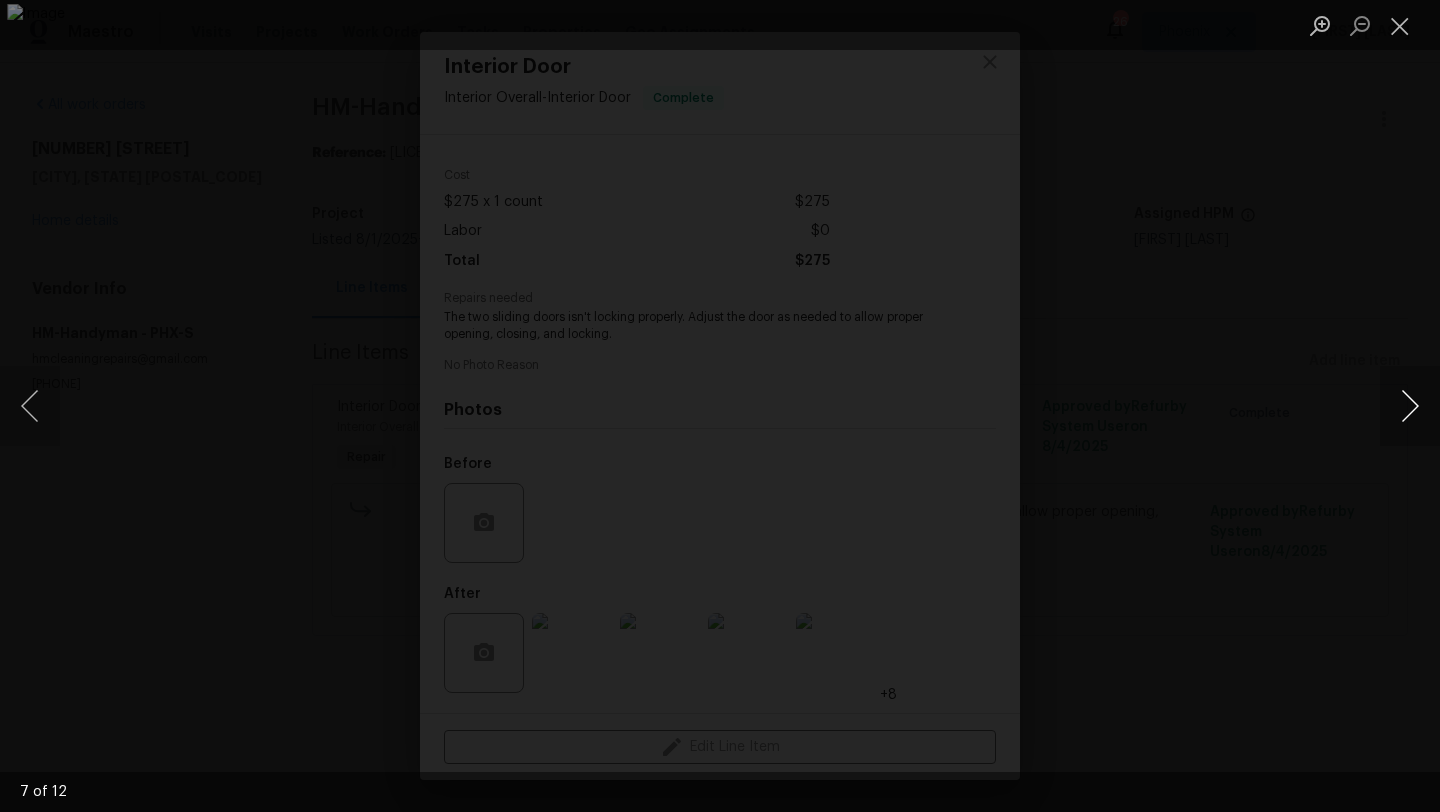click at bounding box center [1410, 406] 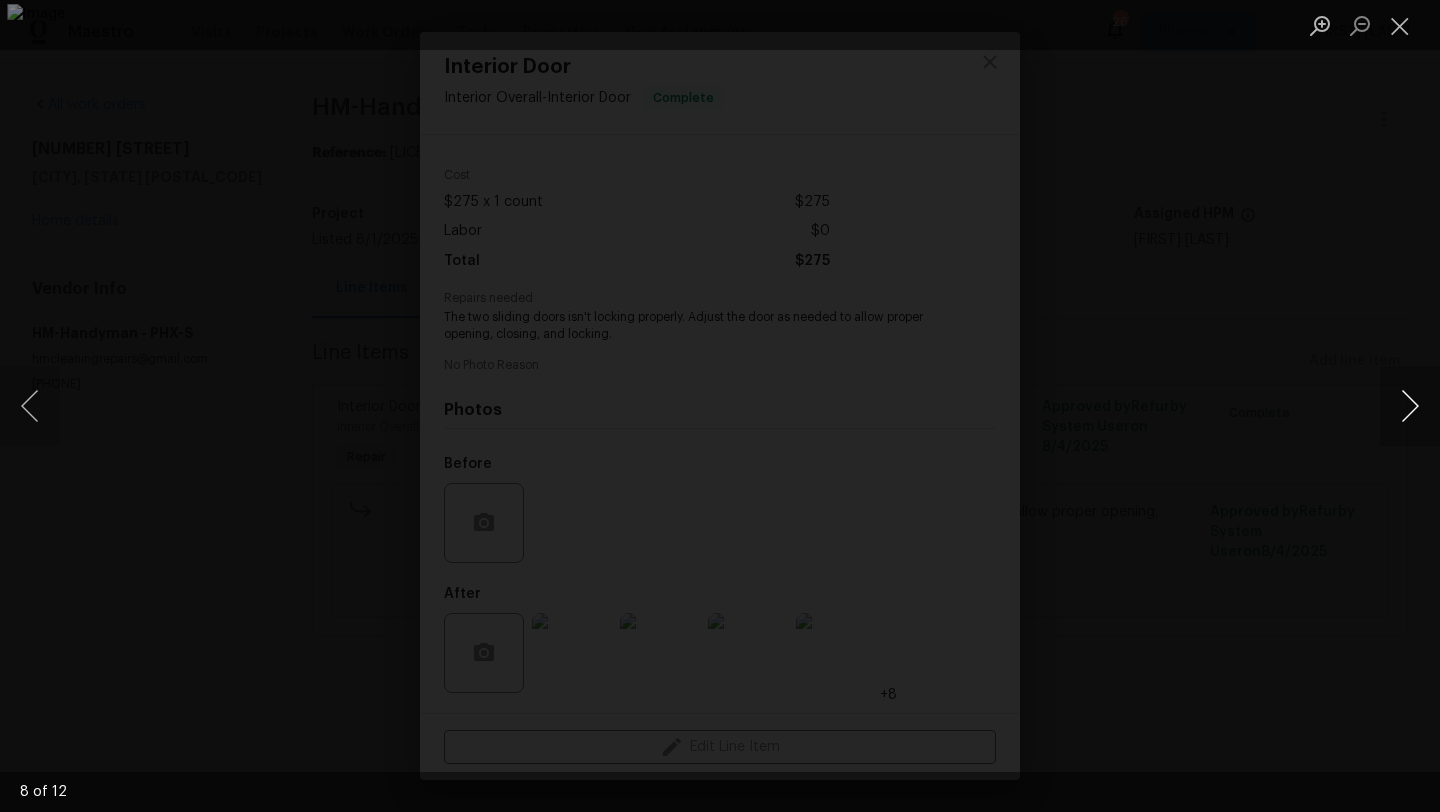 click at bounding box center (1410, 406) 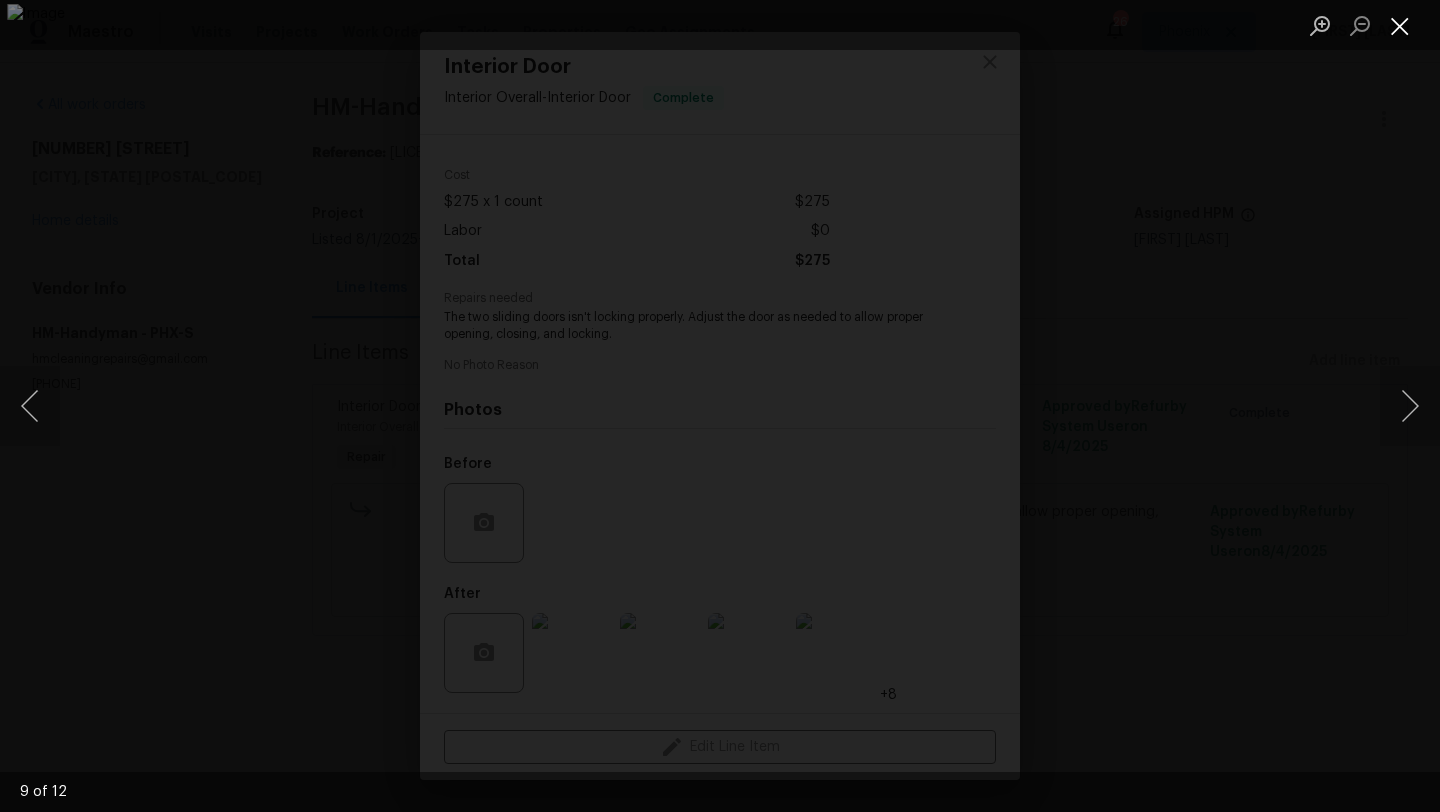 click at bounding box center (1400, 25) 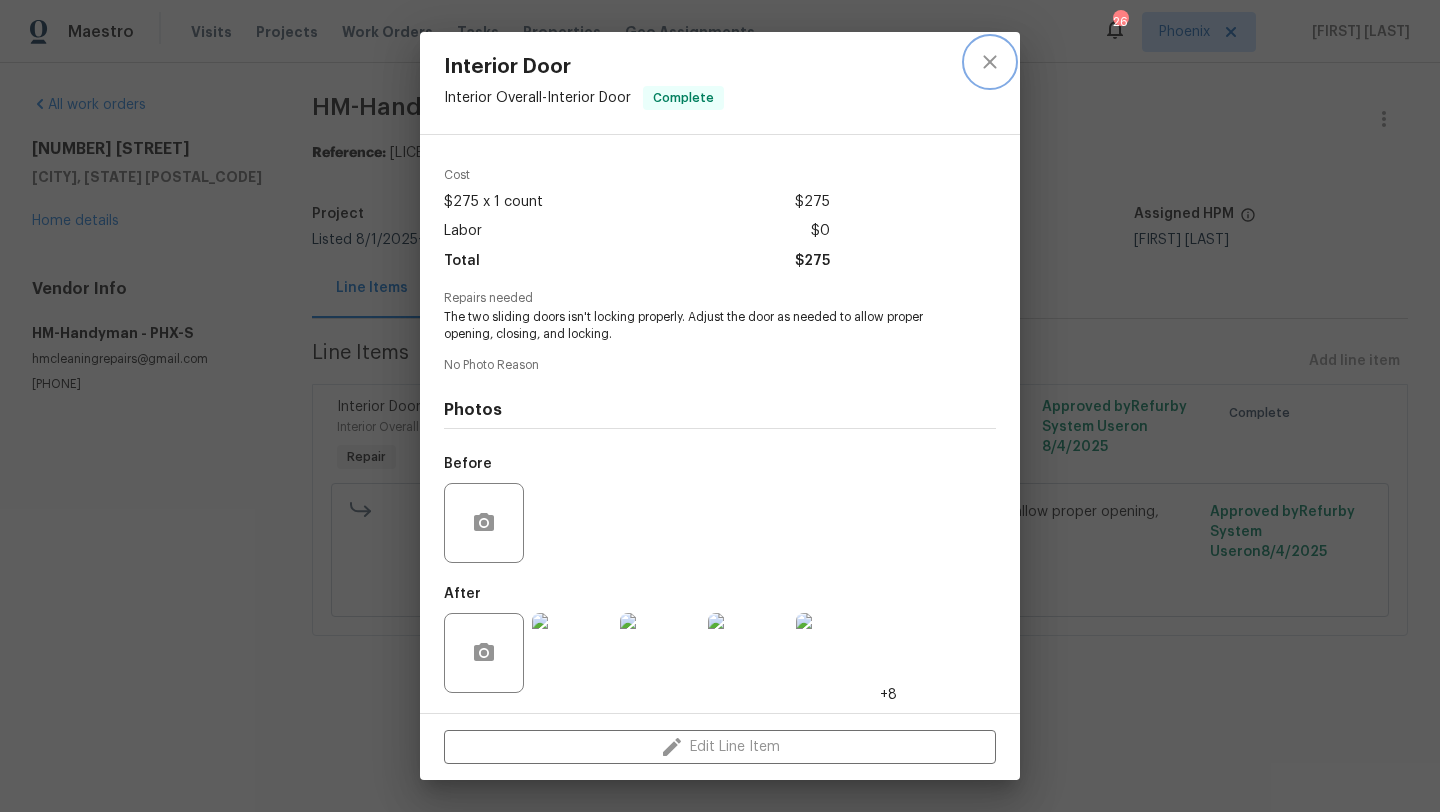 click 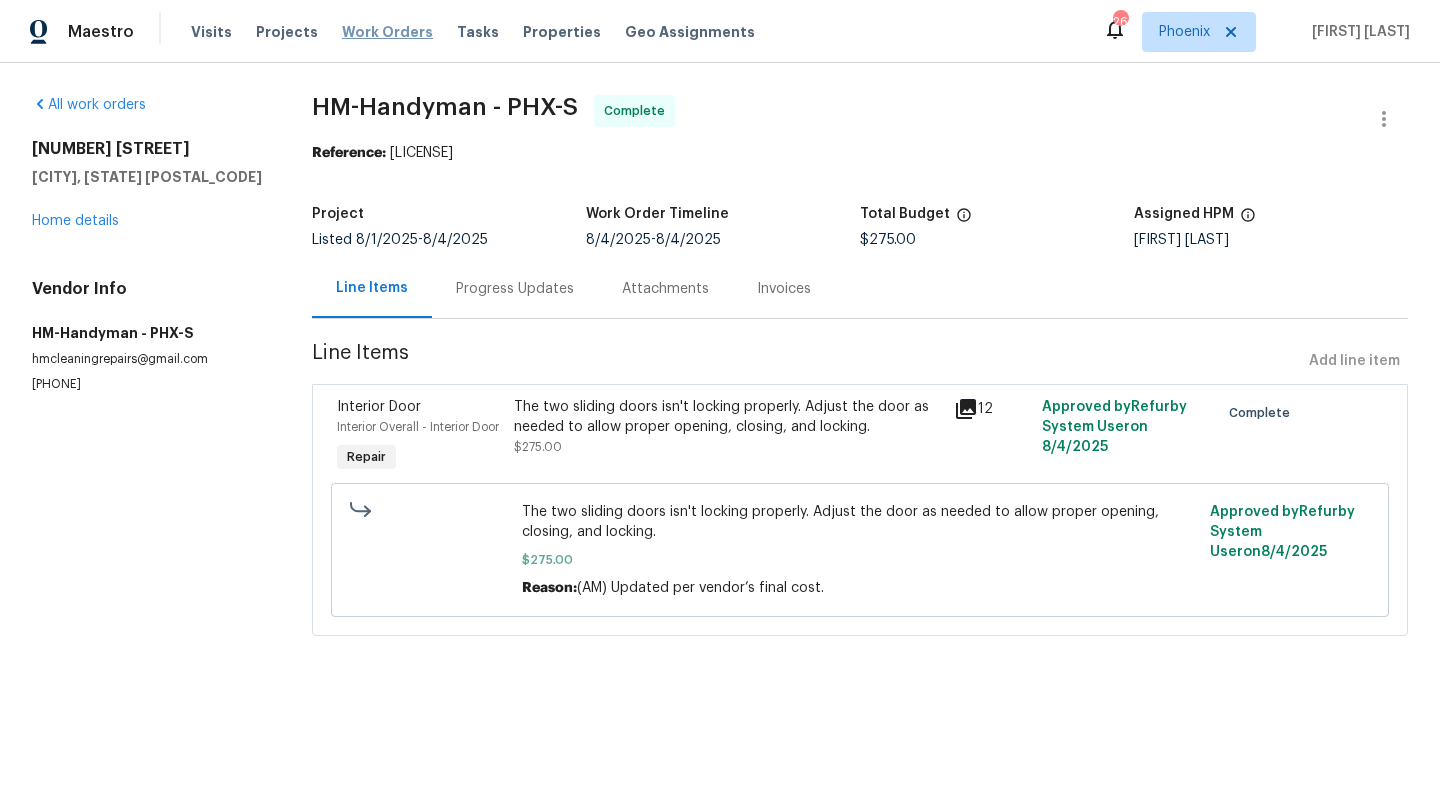 click on "Work Orders" at bounding box center [387, 32] 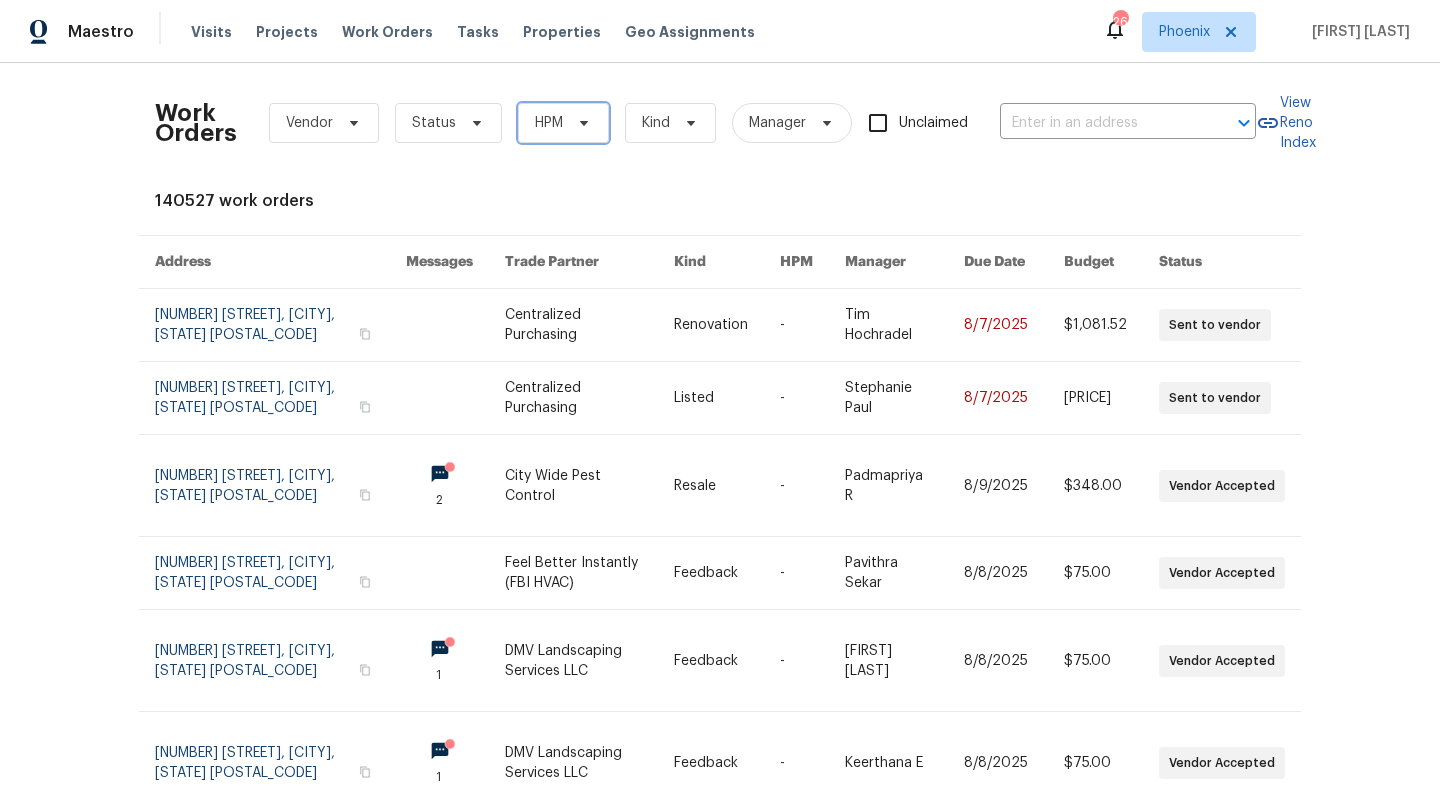 click on "HPM" at bounding box center (563, 123) 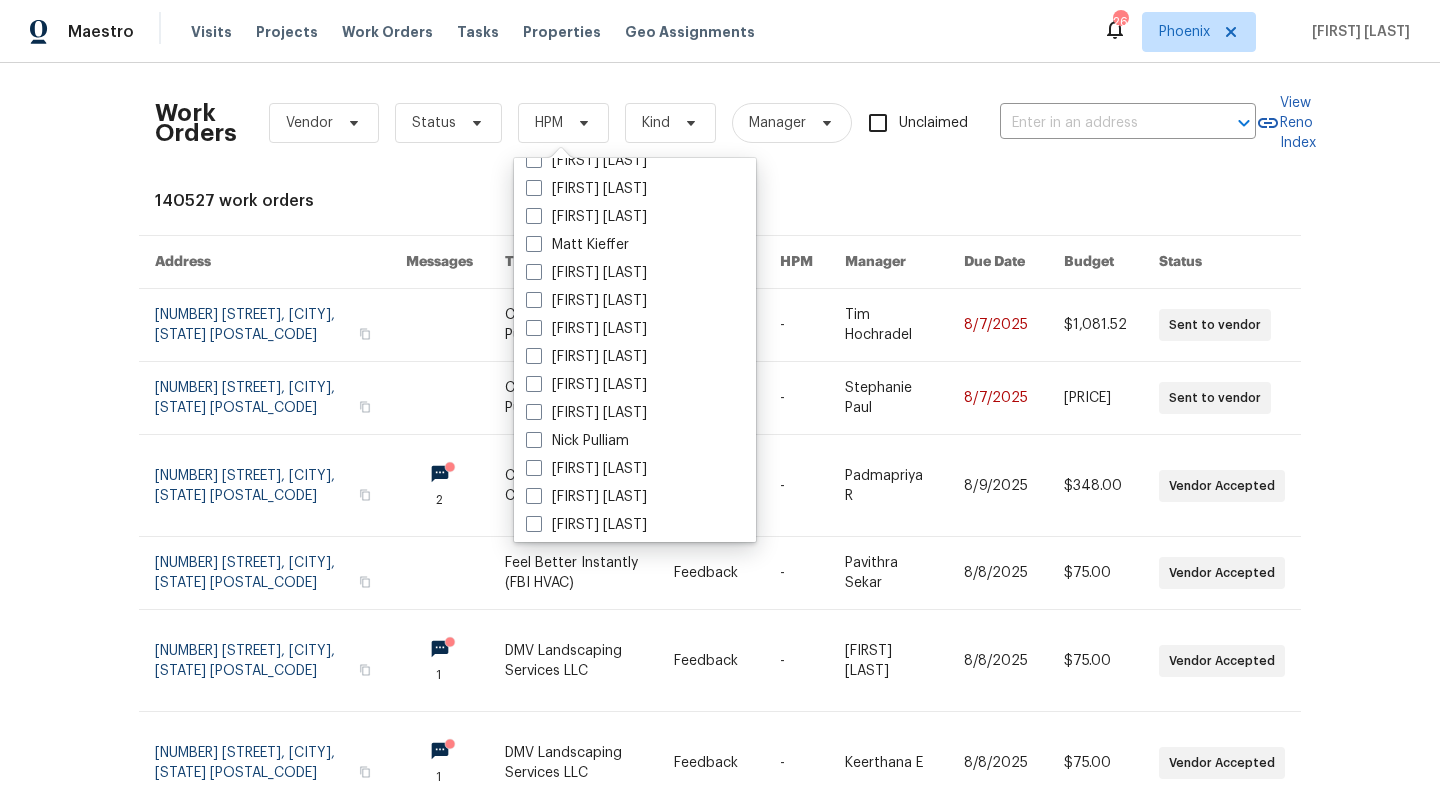 scroll, scrollTop: 1200, scrollLeft: 0, axis: vertical 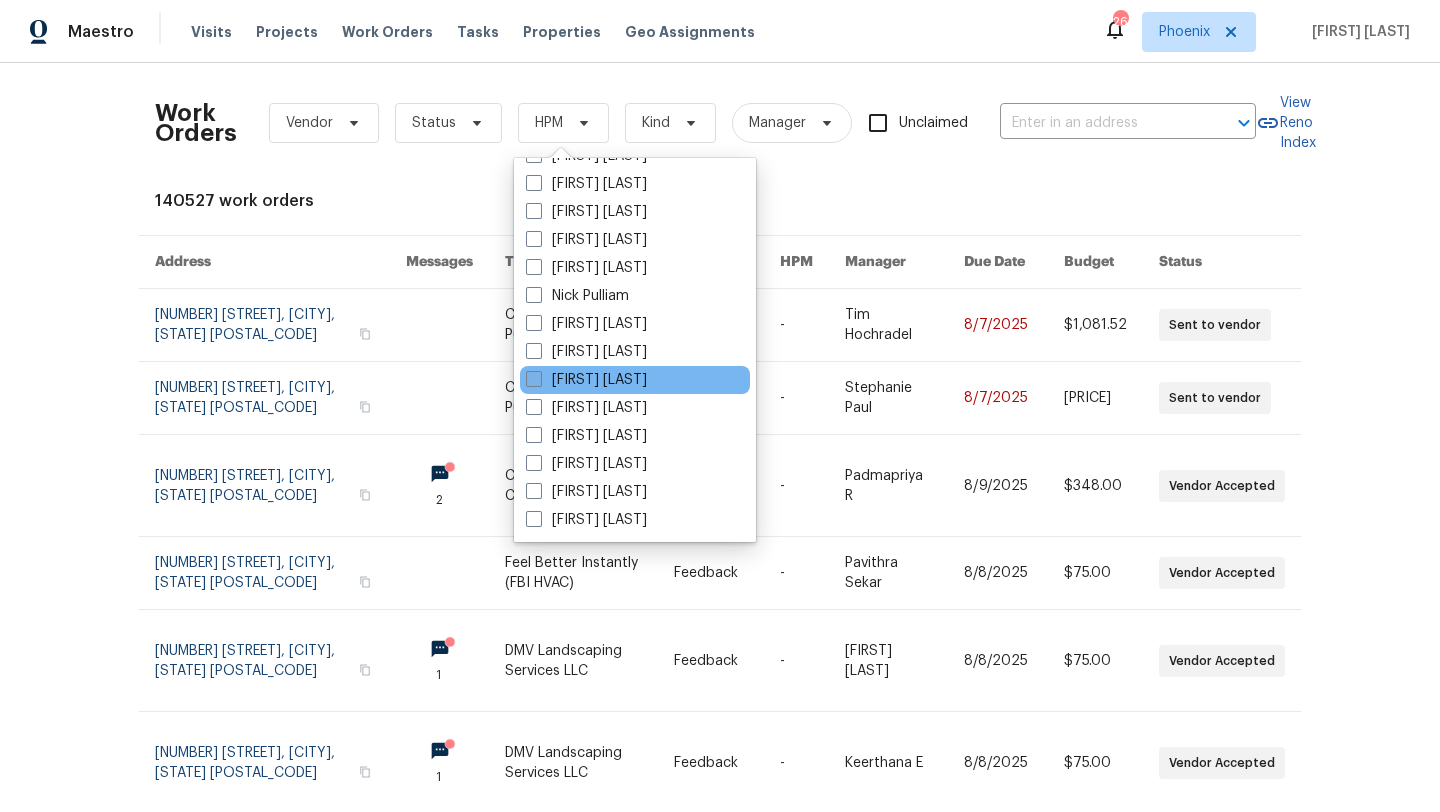 click at bounding box center [534, 379] 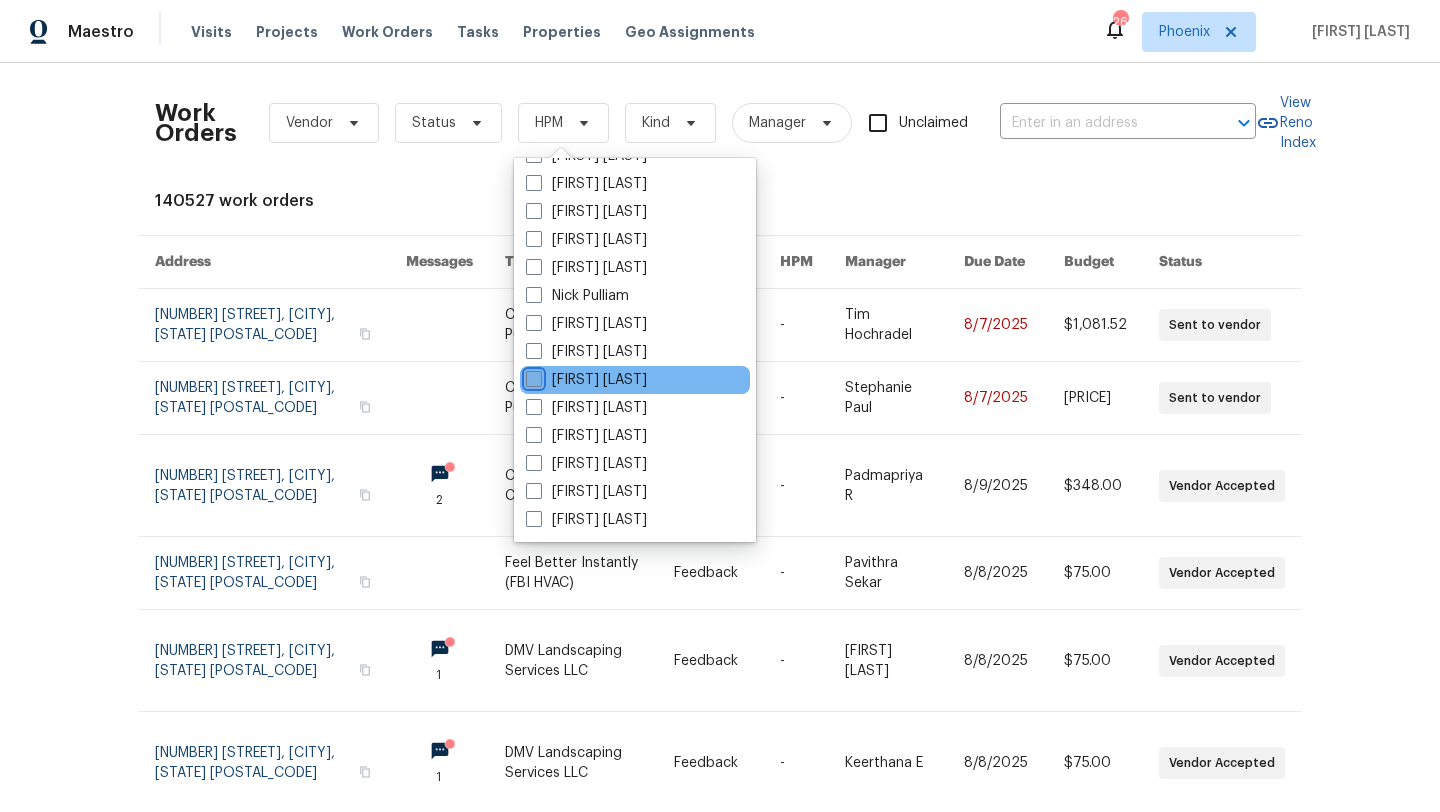 click on "[FIRST] [LAST]" at bounding box center [532, 376] 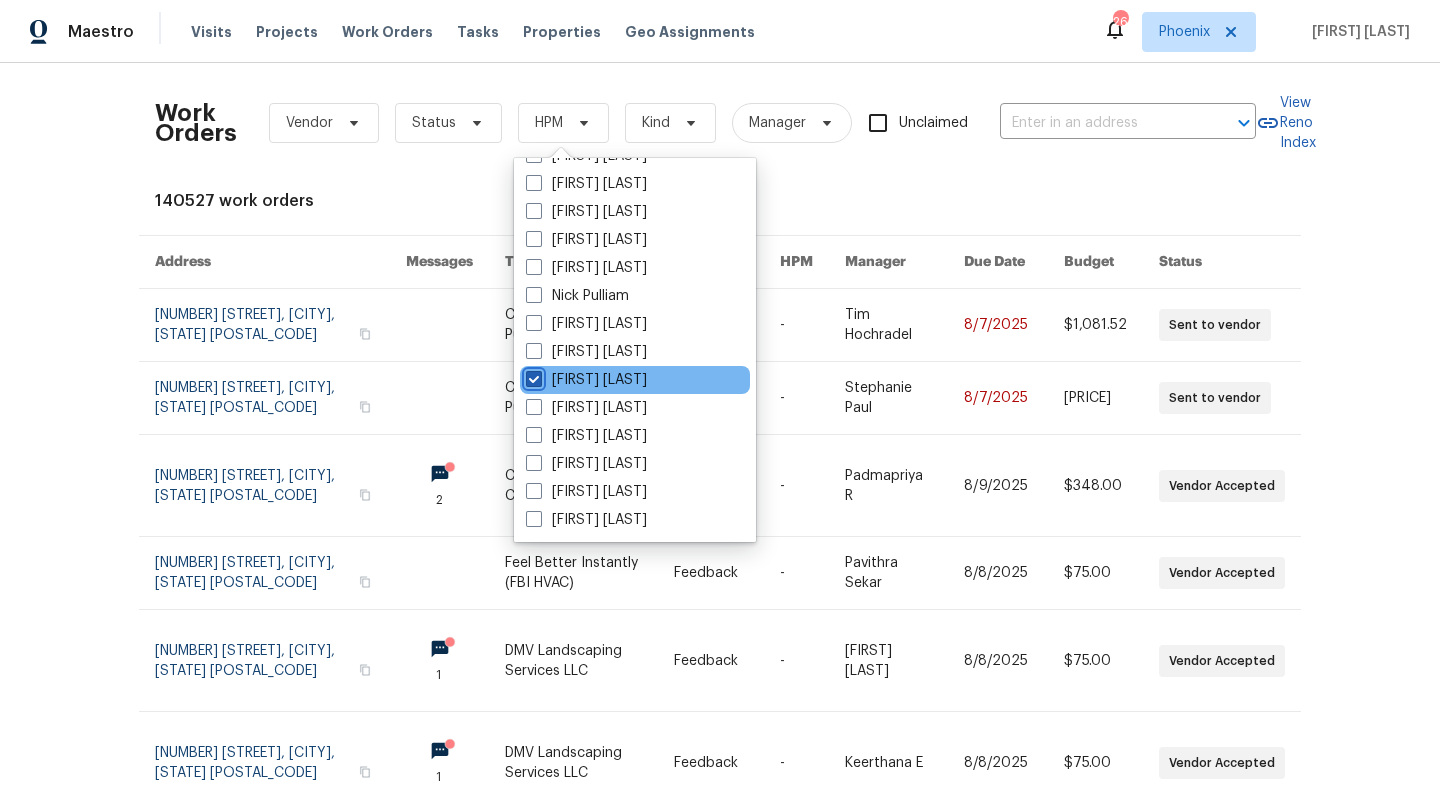 checkbox on "true" 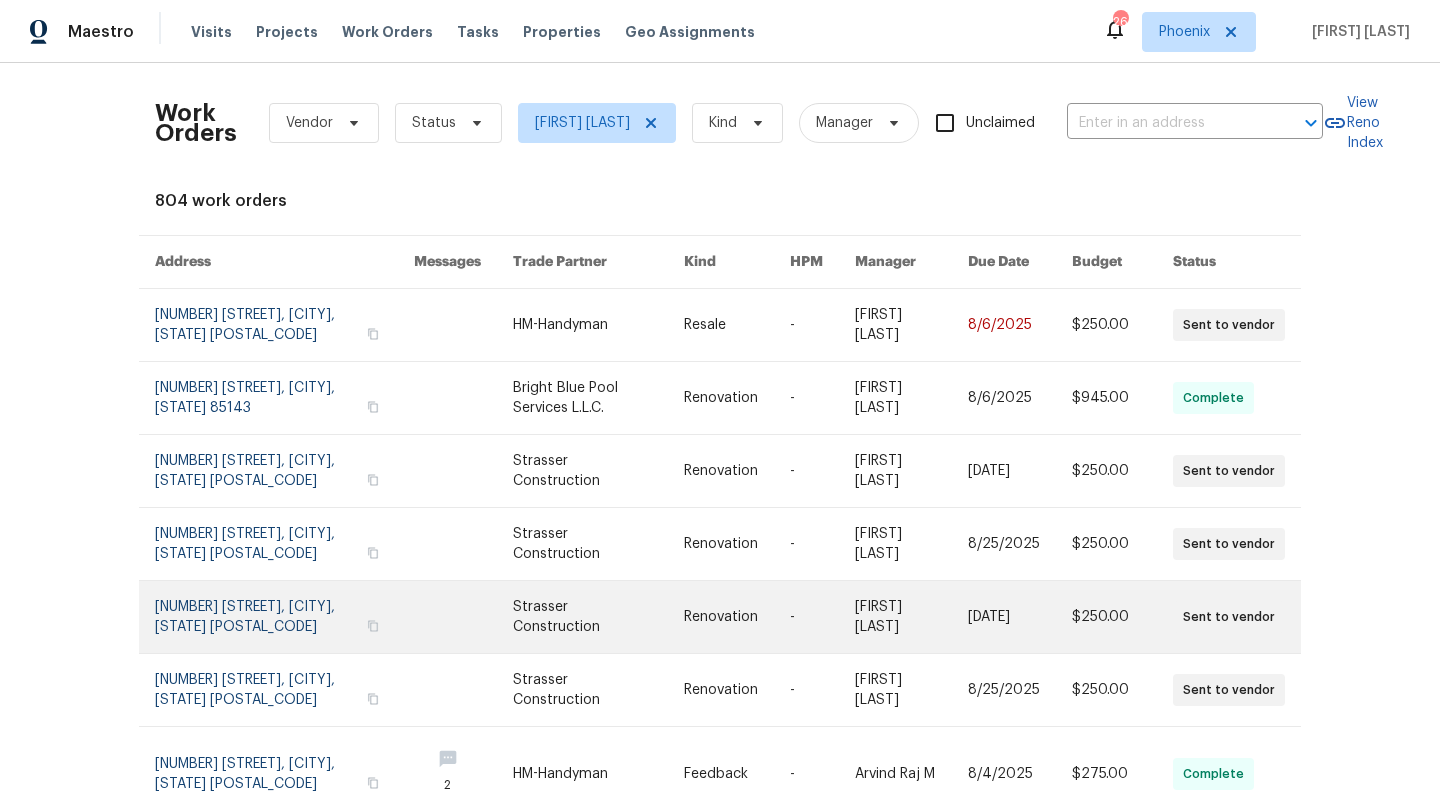 scroll, scrollTop: 142, scrollLeft: 0, axis: vertical 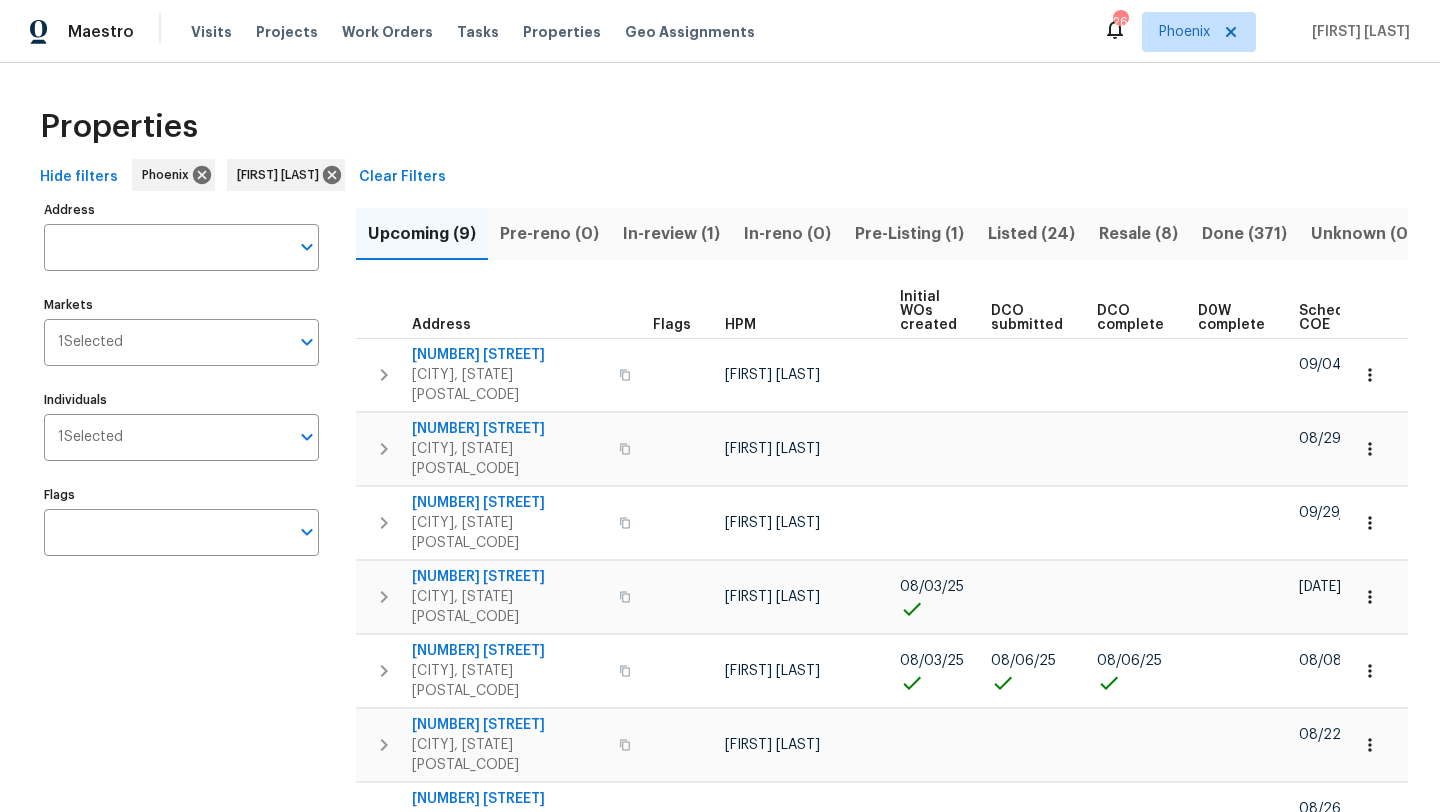 click on "Pre-Listing (1)" at bounding box center (909, 234) 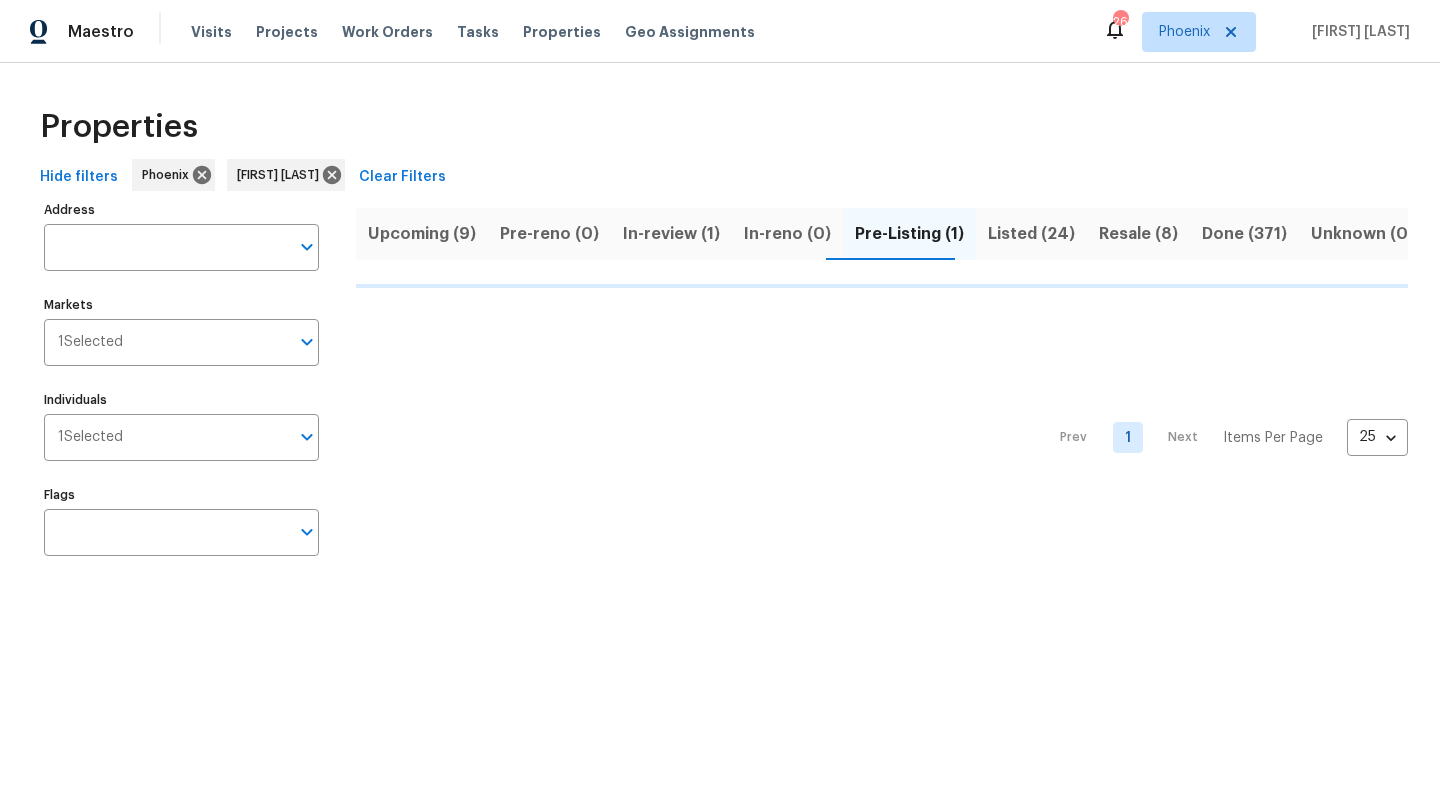 scroll, scrollTop: 0, scrollLeft: 0, axis: both 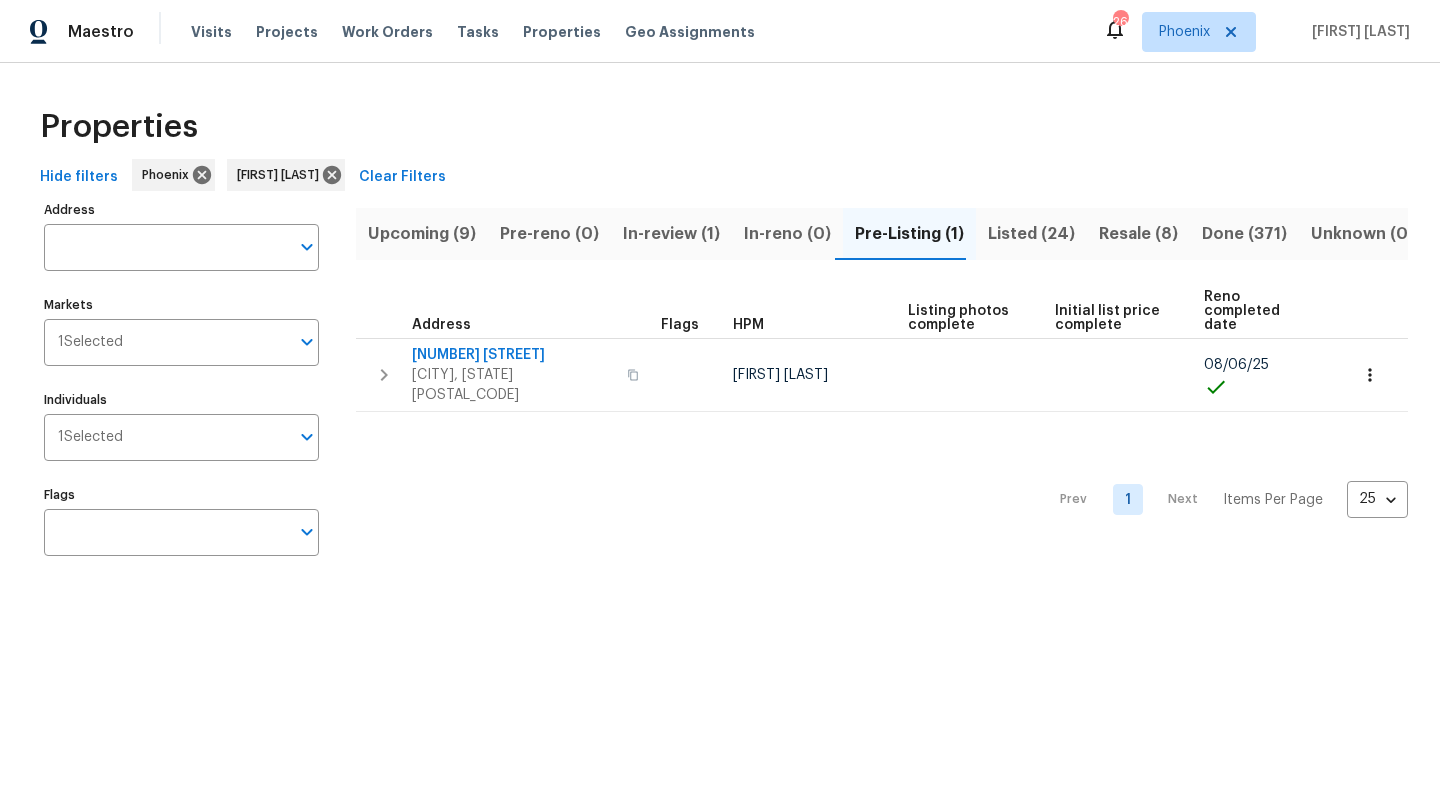 click on "Listed (24)" at bounding box center [1031, 234] 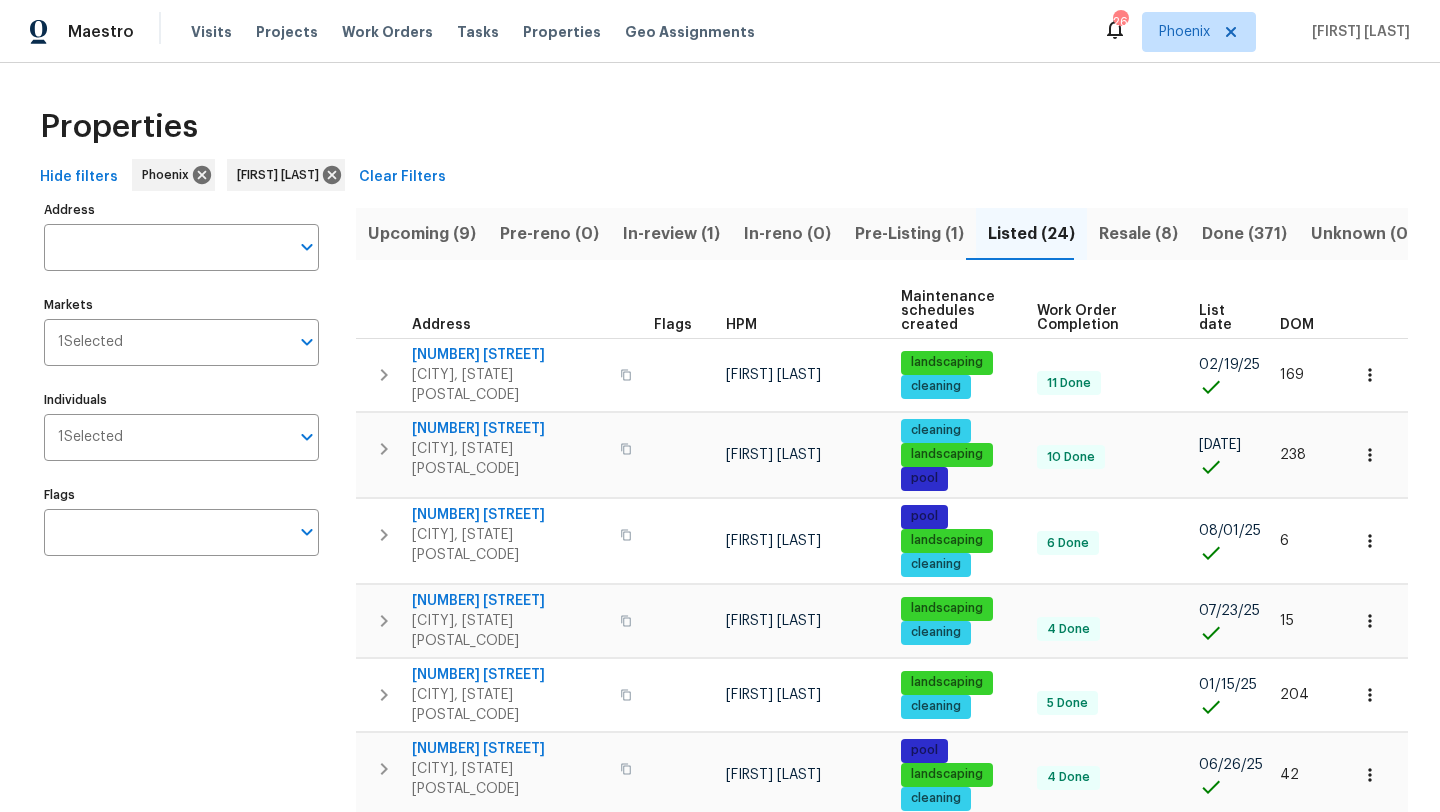click on "List date" at bounding box center (1222, 318) 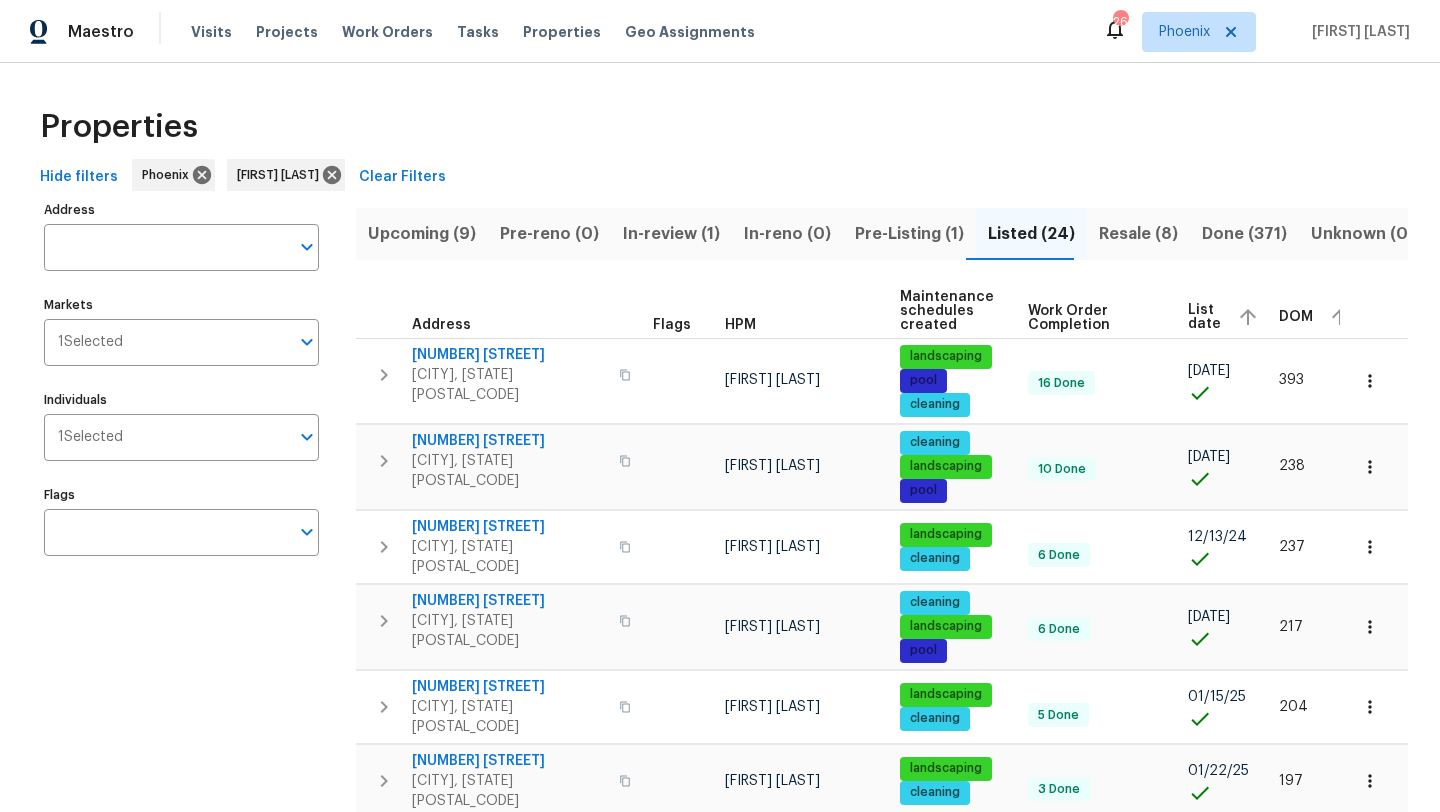 click on "List date" at bounding box center [1204, 317] 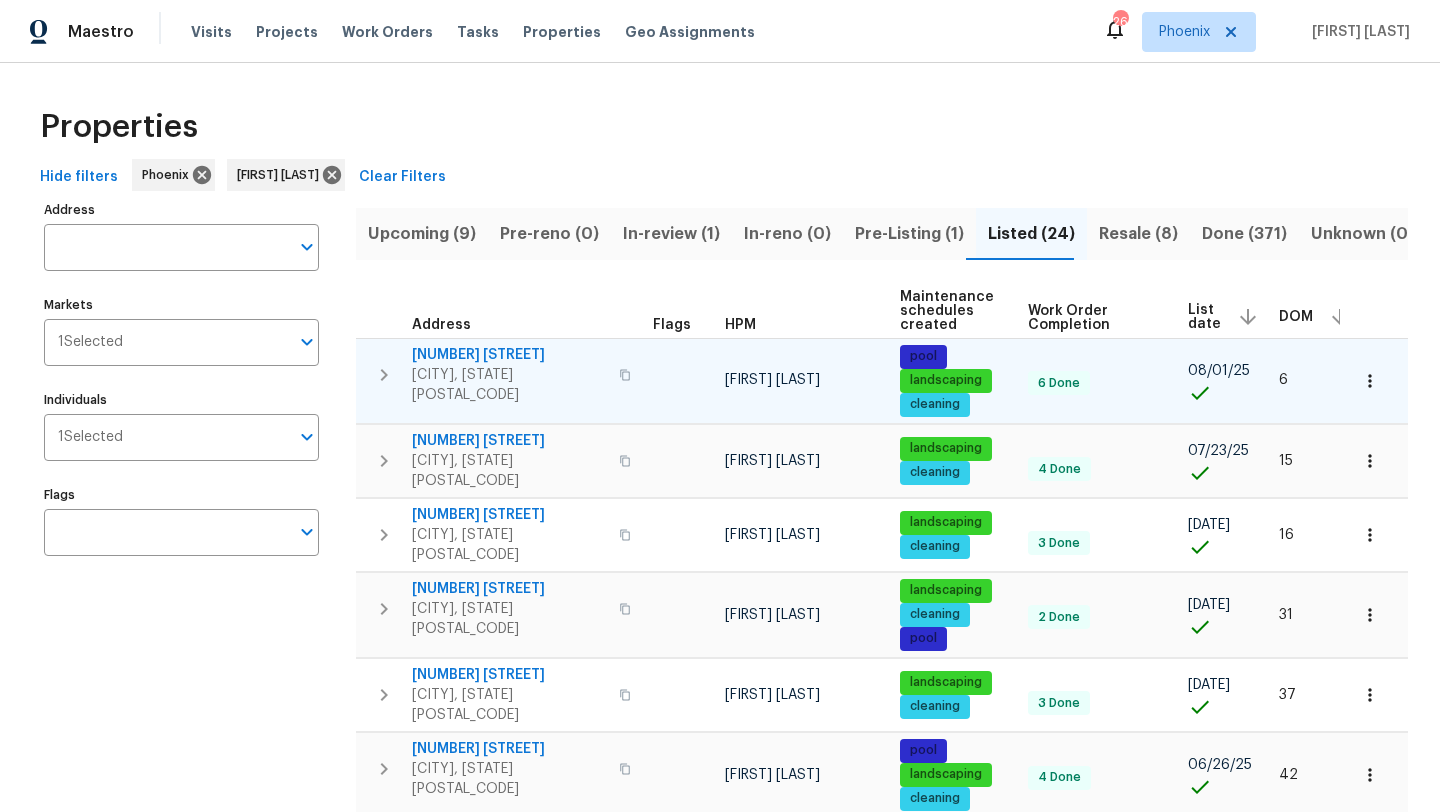 click on "323 E Senna Way" at bounding box center (509, 355) 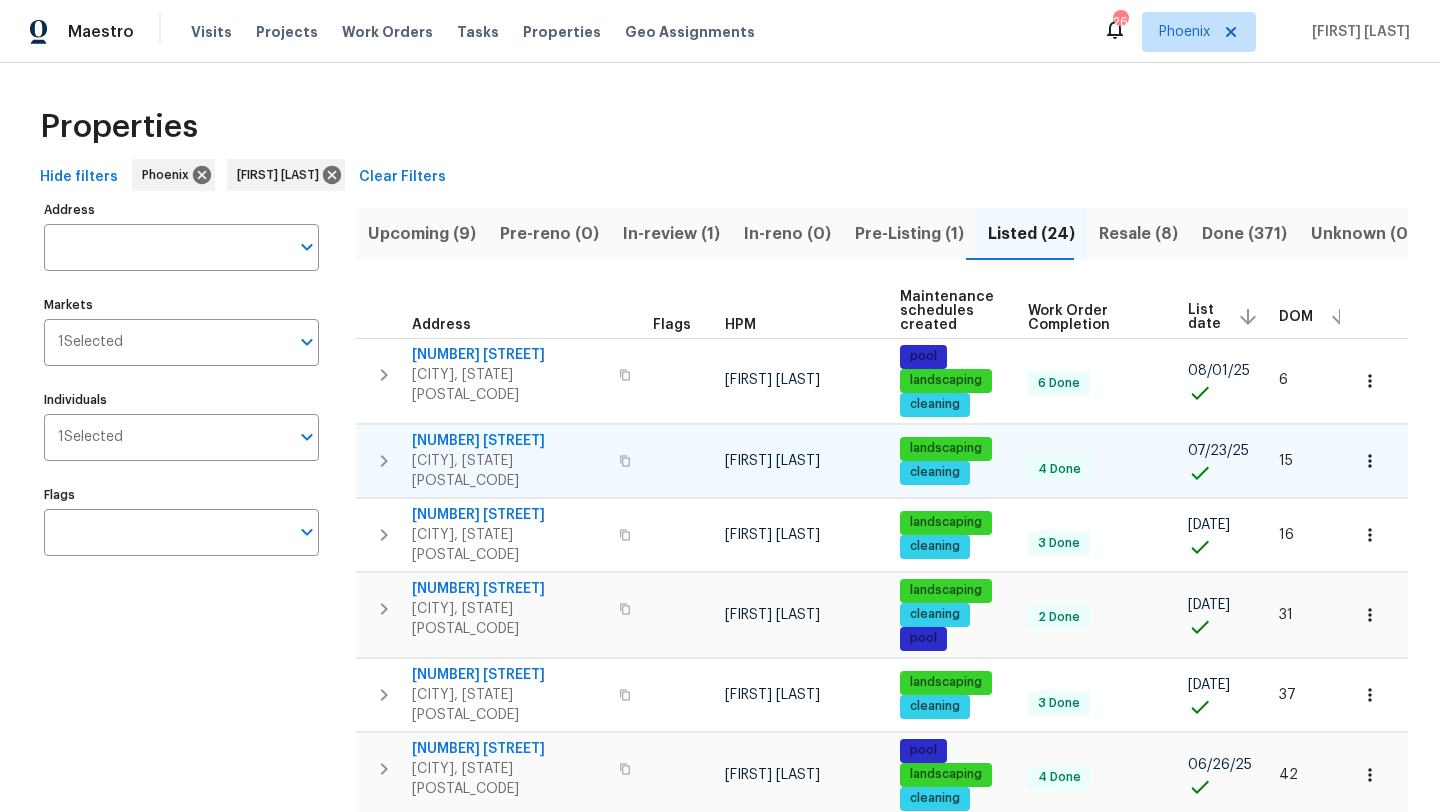 click on "4446 W White Canyon Rd" at bounding box center (509, 441) 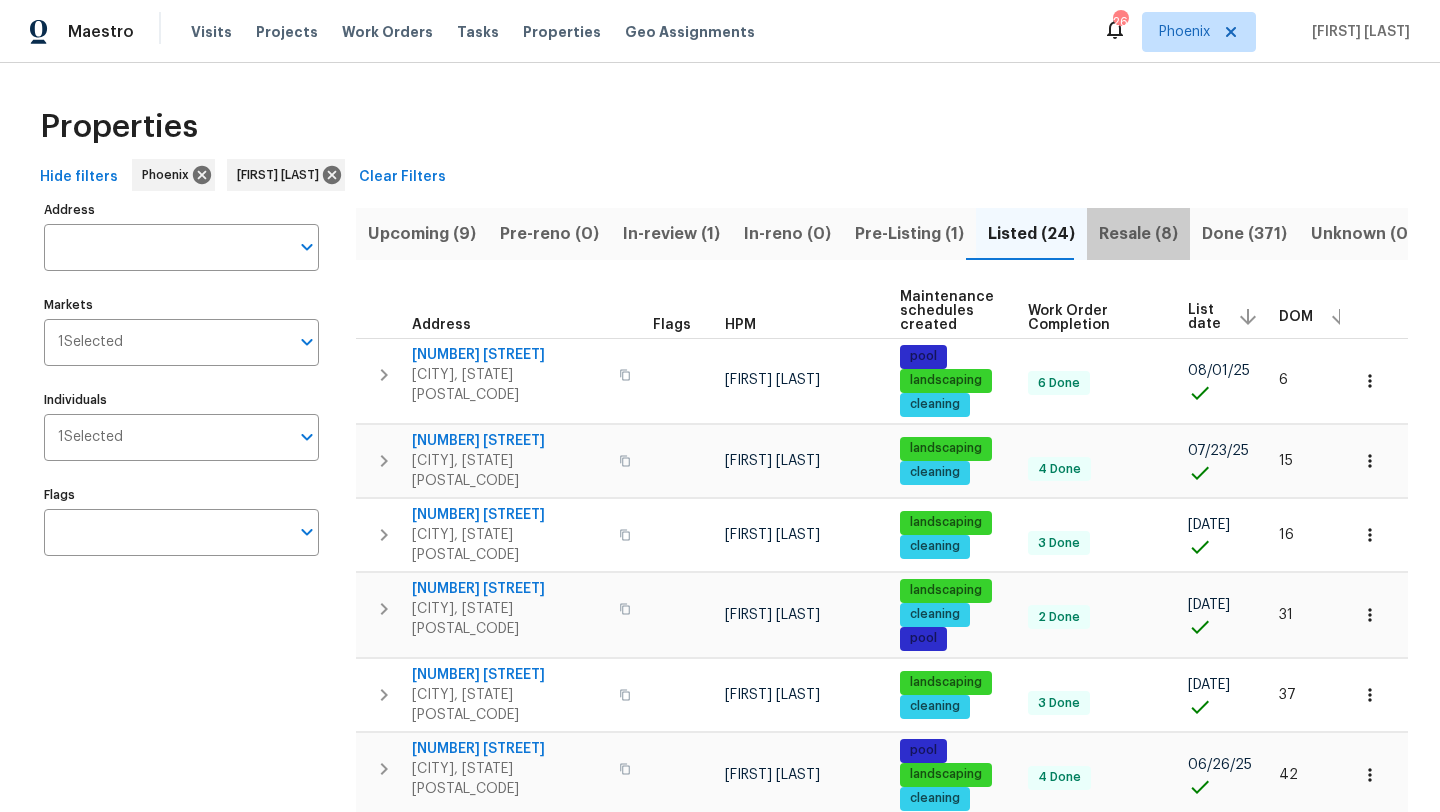 click on "Resale (8)" at bounding box center [1138, 234] 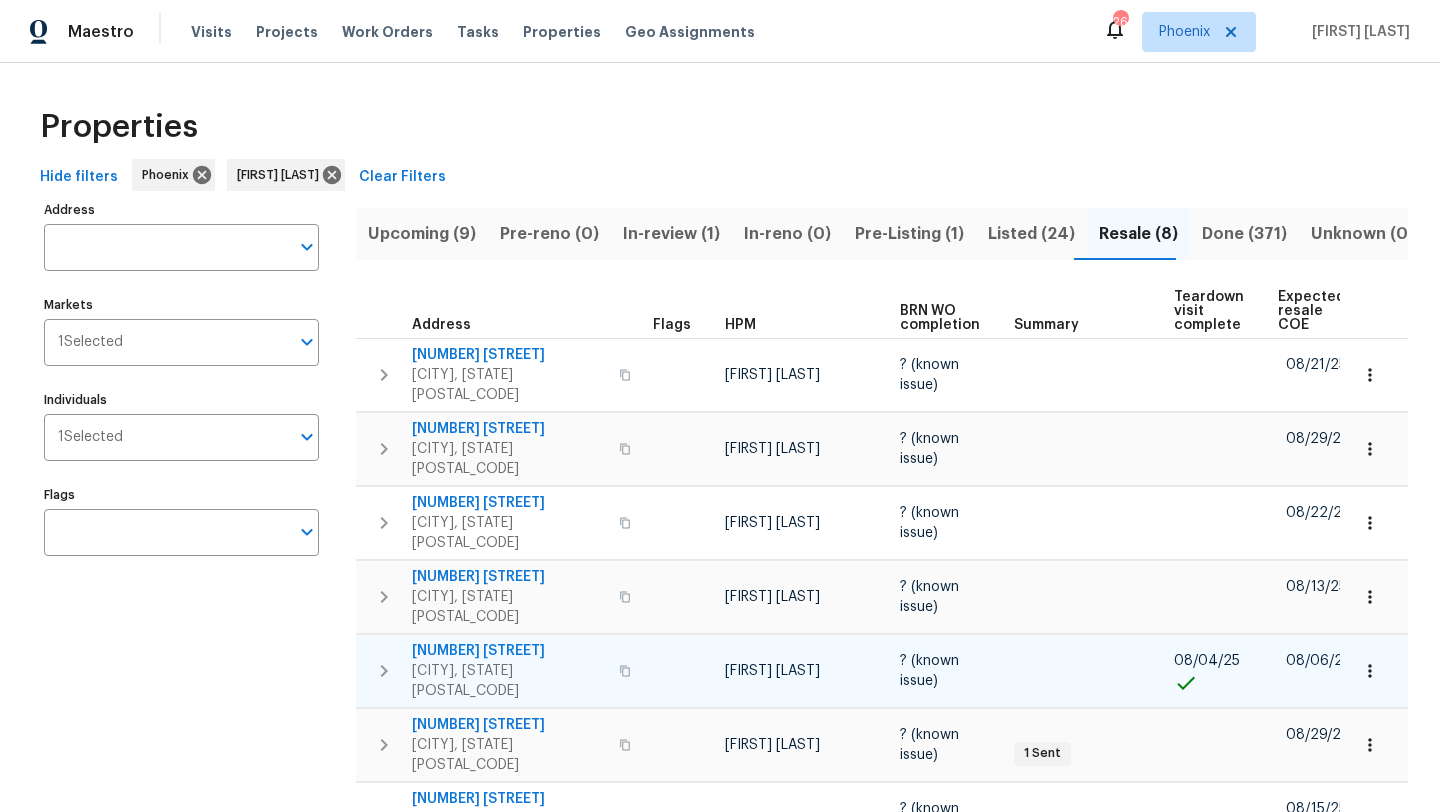 scroll, scrollTop: 134, scrollLeft: 0, axis: vertical 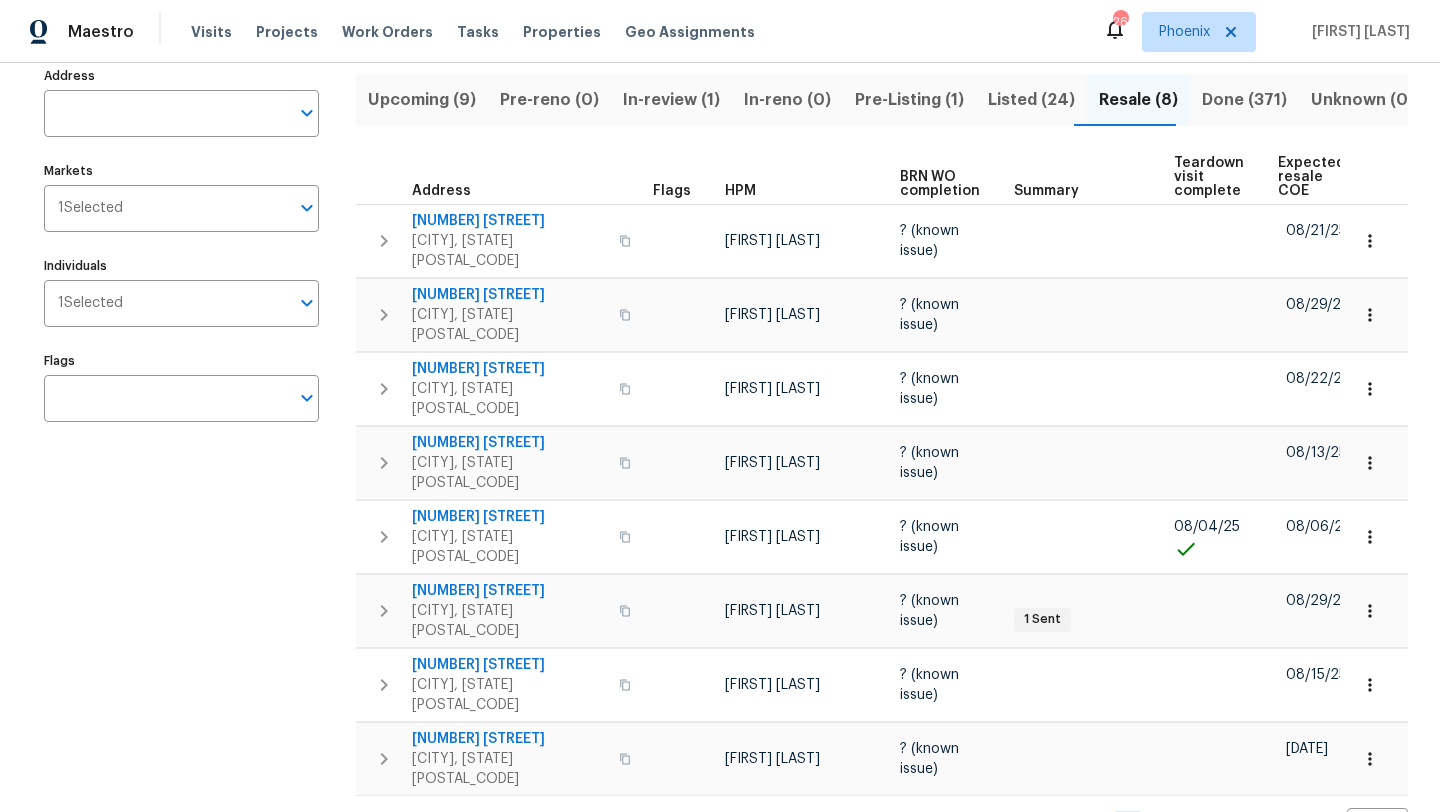 click on "Upcoming (9)" at bounding box center [422, 100] 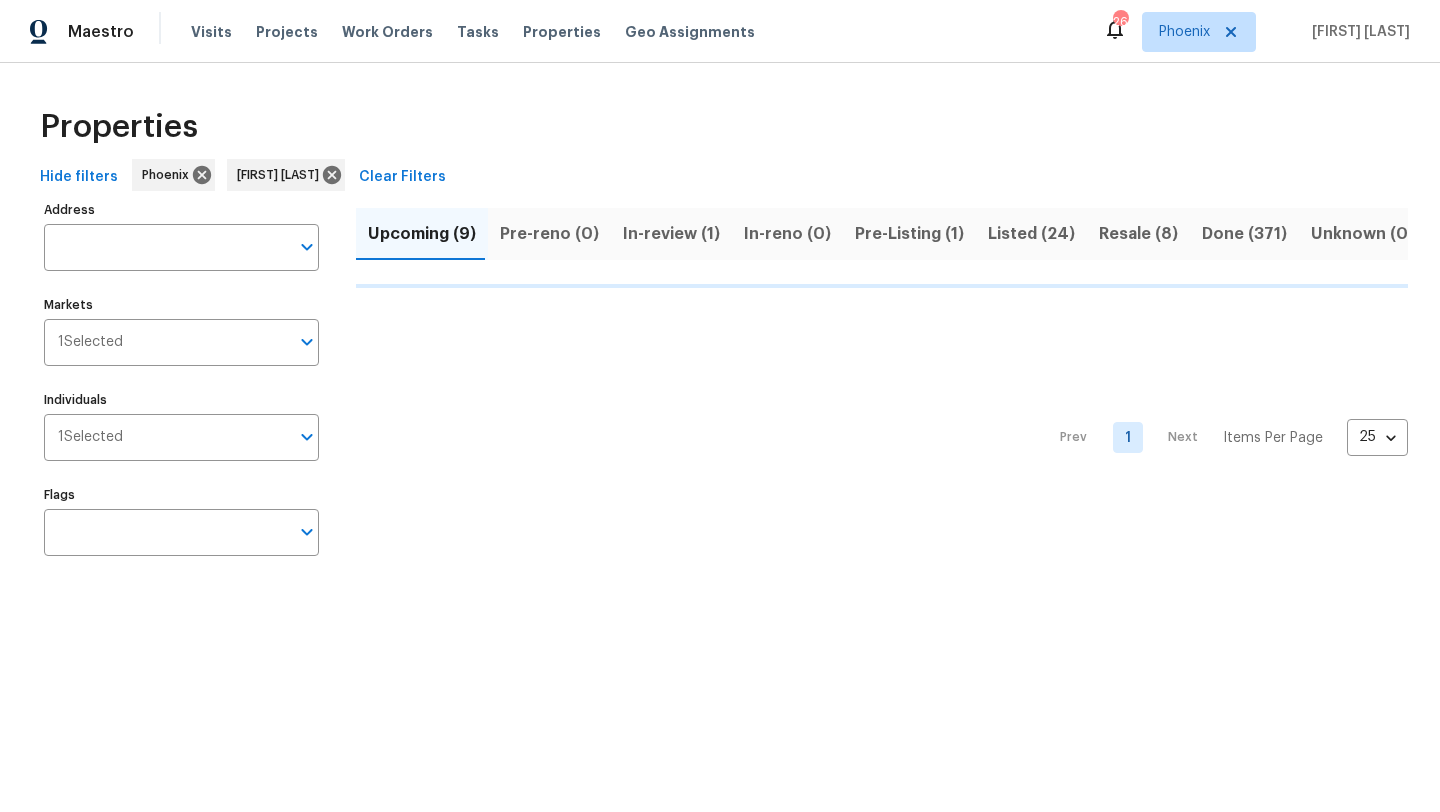 scroll, scrollTop: 0, scrollLeft: 0, axis: both 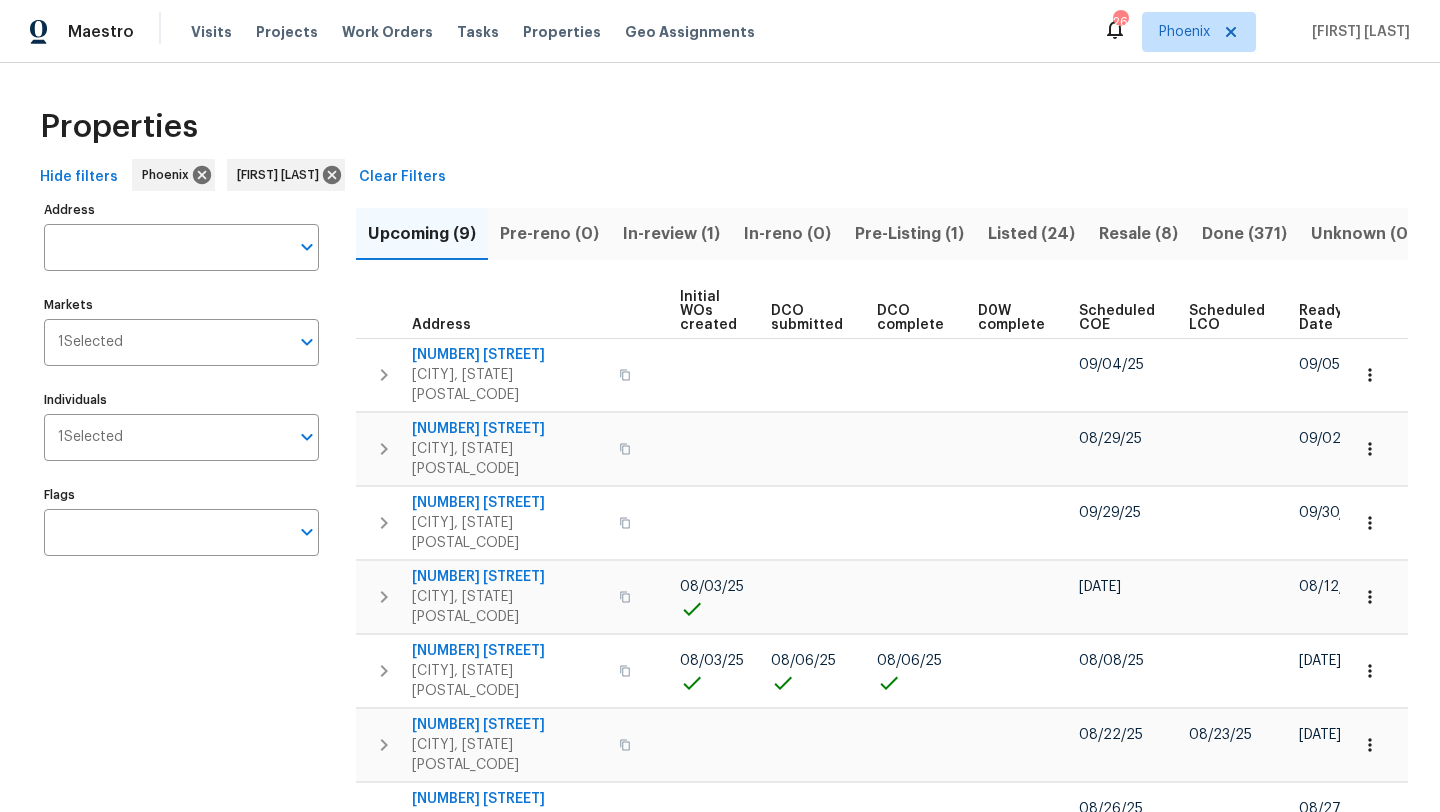 click on "Ready Date" at bounding box center [1322, 318] 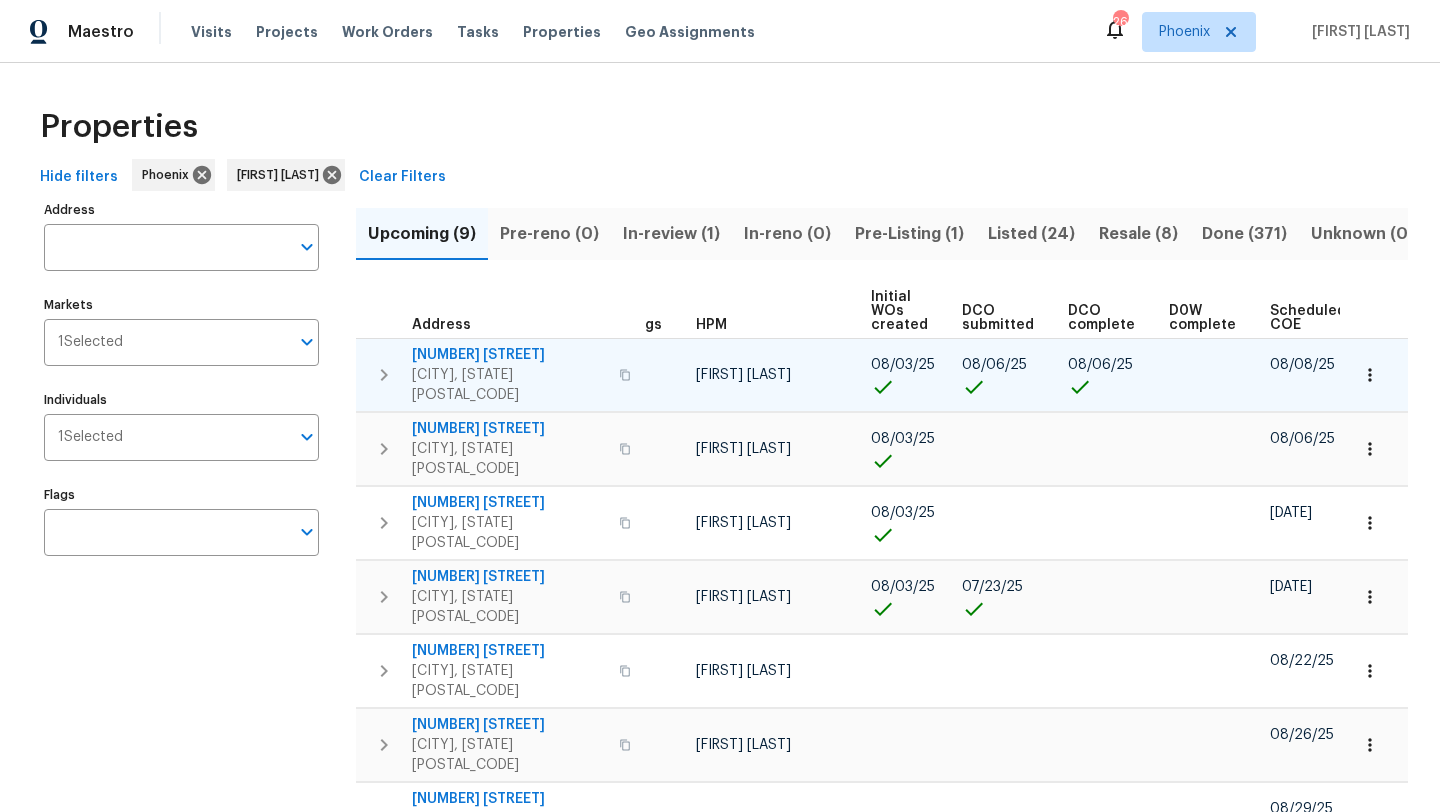 scroll, scrollTop: 0, scrollLeft: 0, axis: both 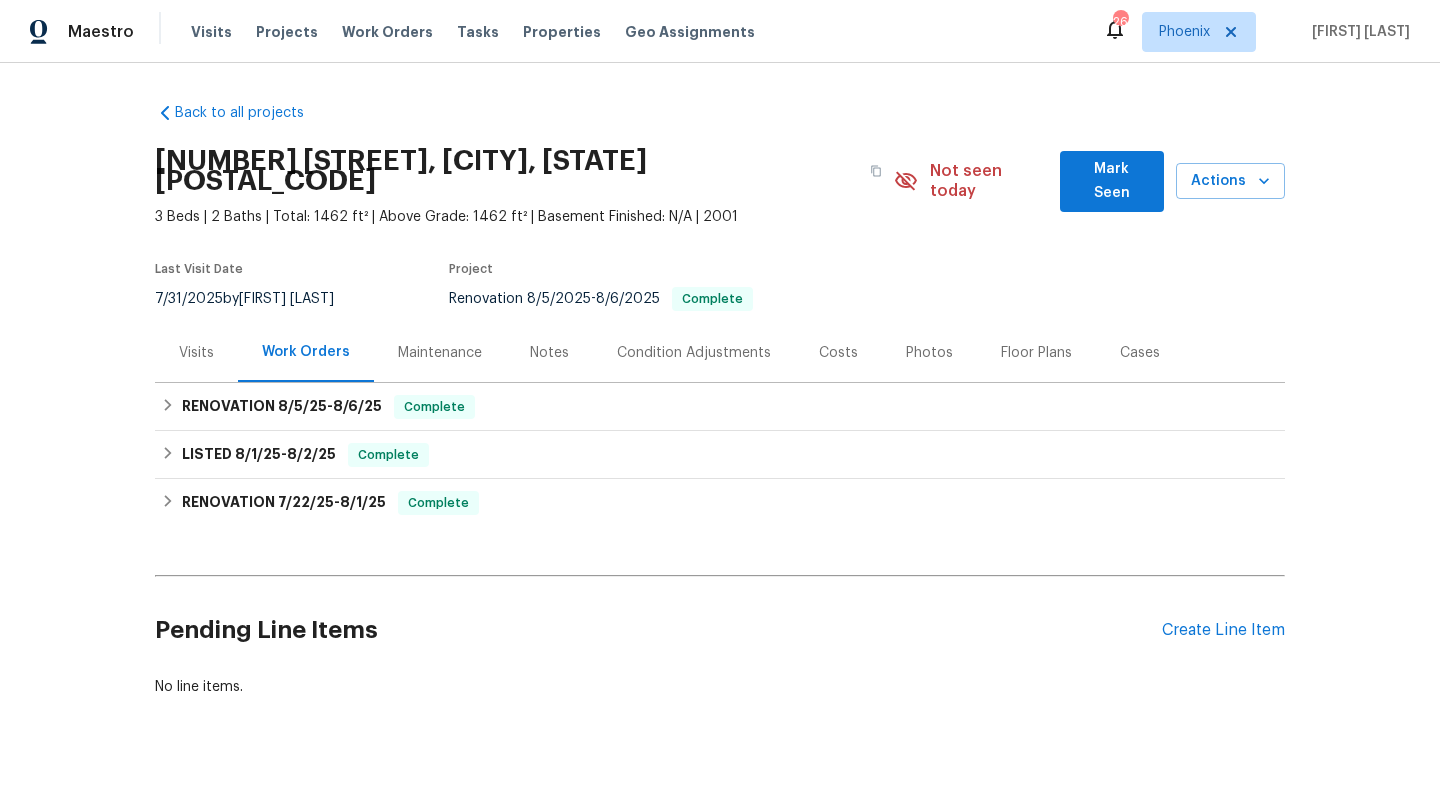 click on "Notes" at bounding box center [549, 353] 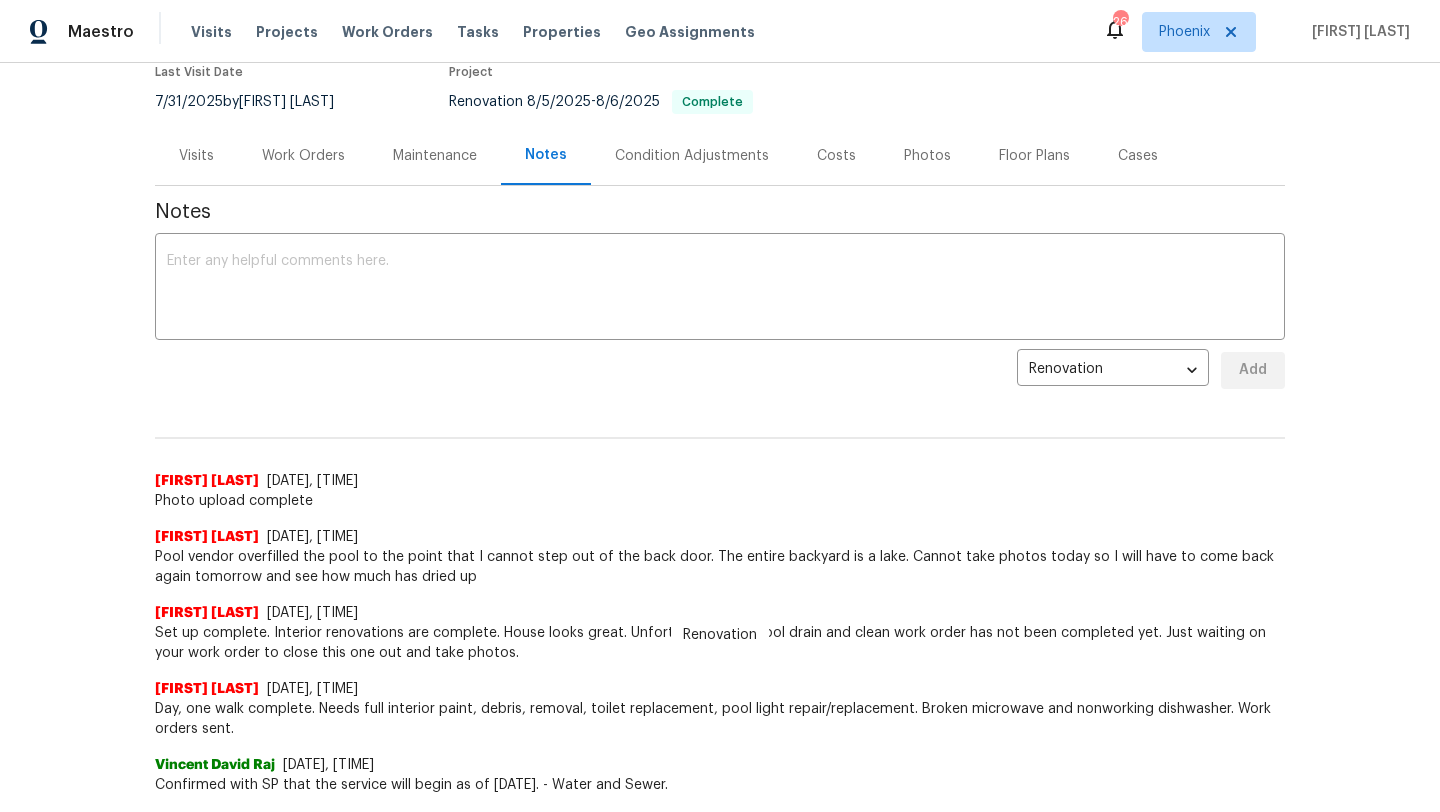 scroll, scrollTop: 0, scrollLeft: 0, axis: both 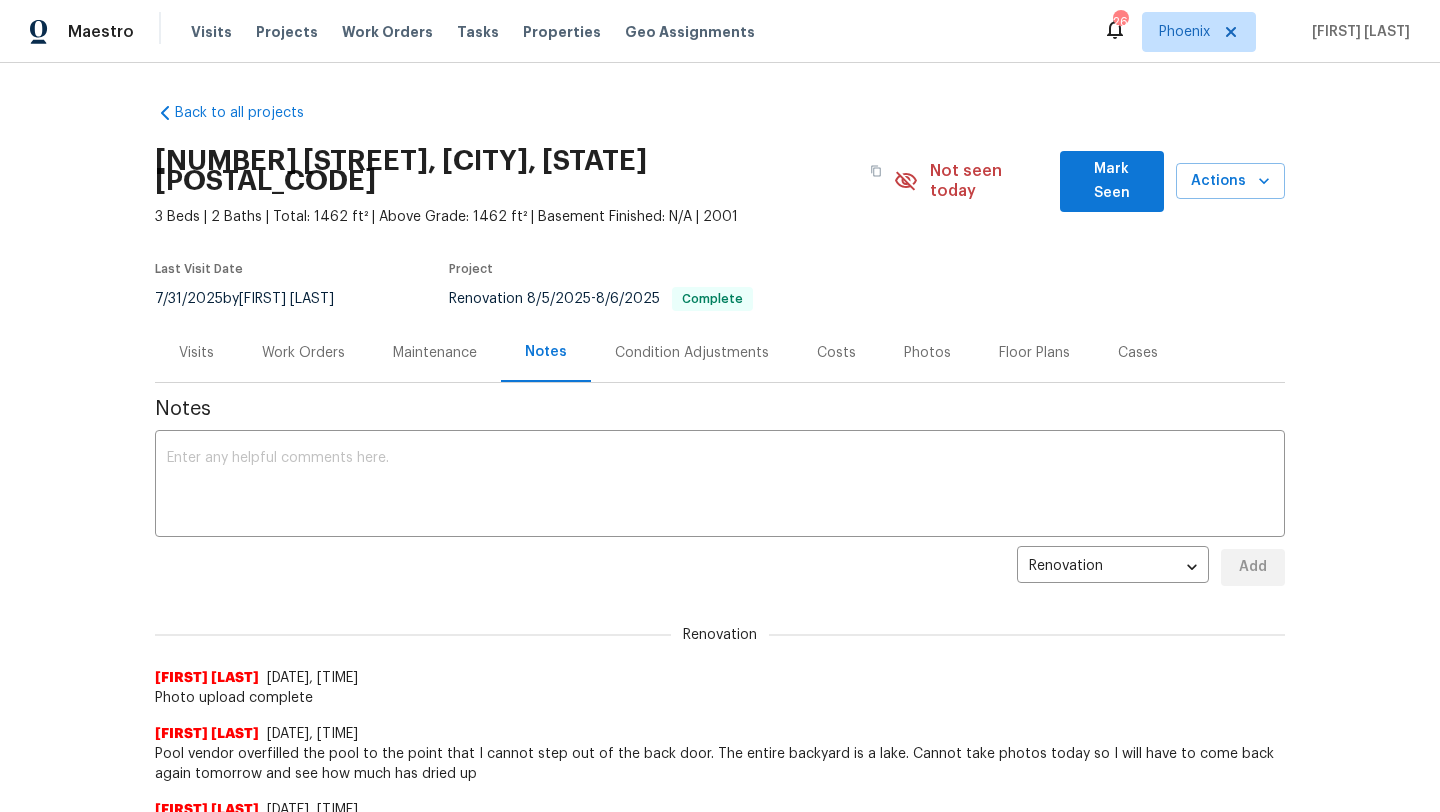 click on "Photos" at bounding box center (927, 353) 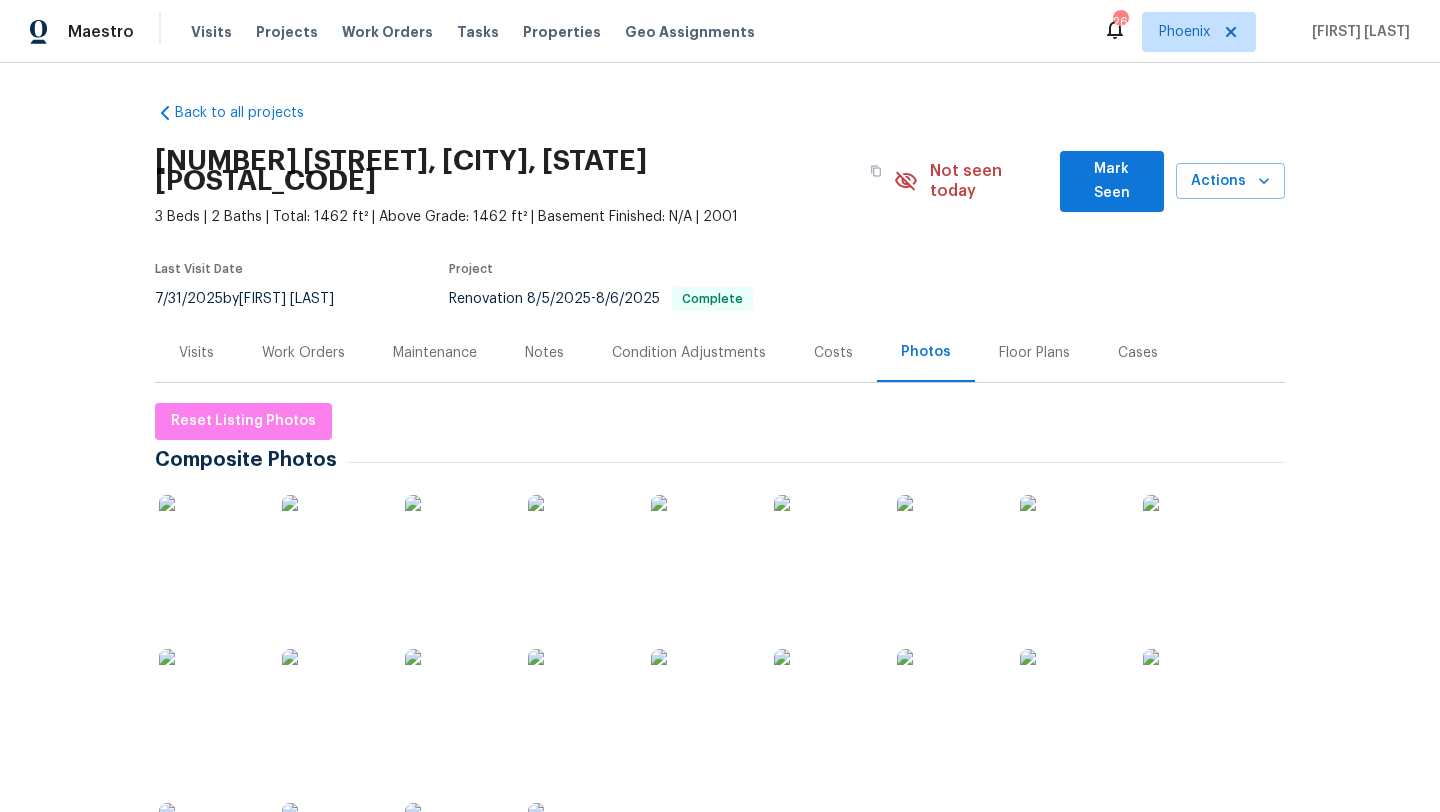click at bounding box center [209, 545] 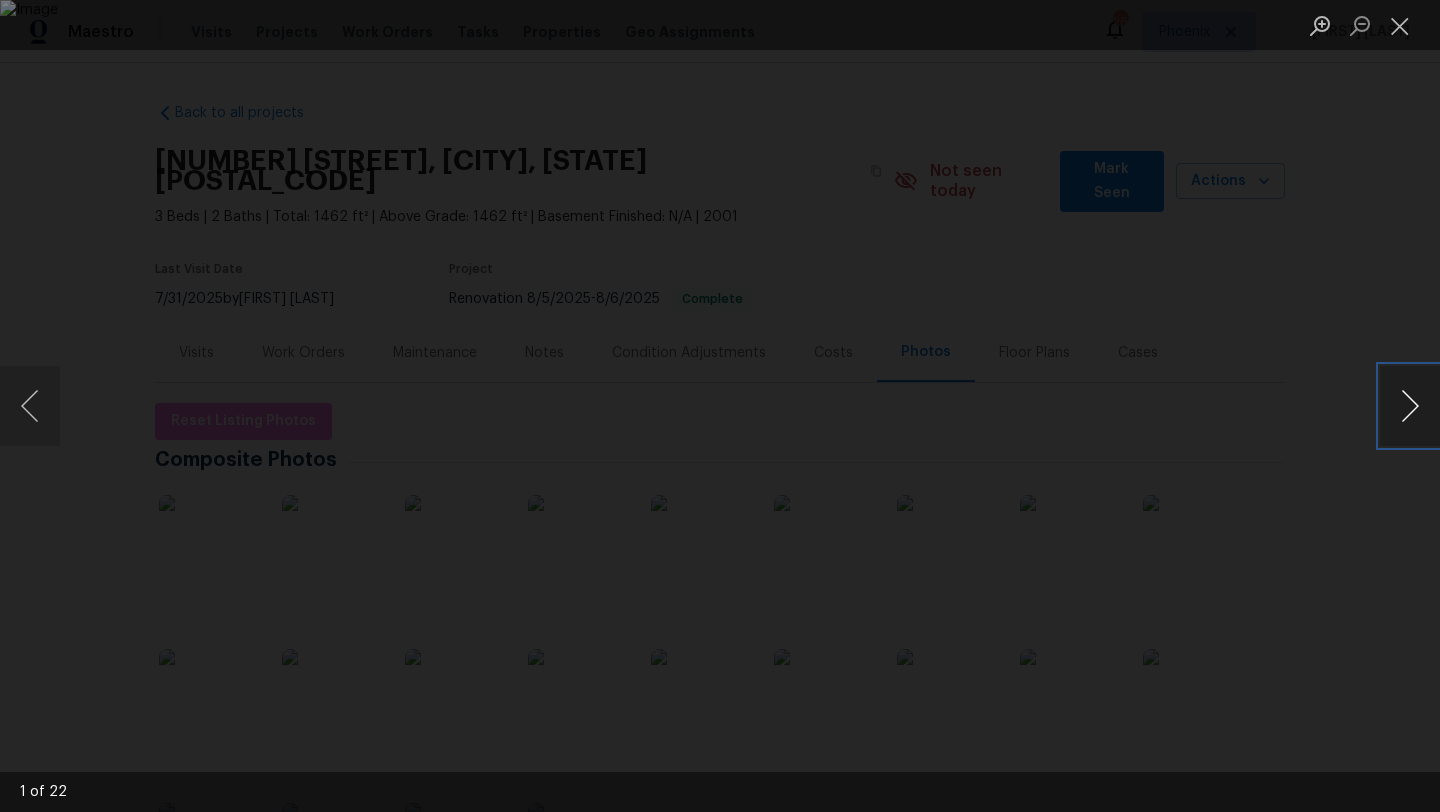 click at bounding box center (1410, 406) 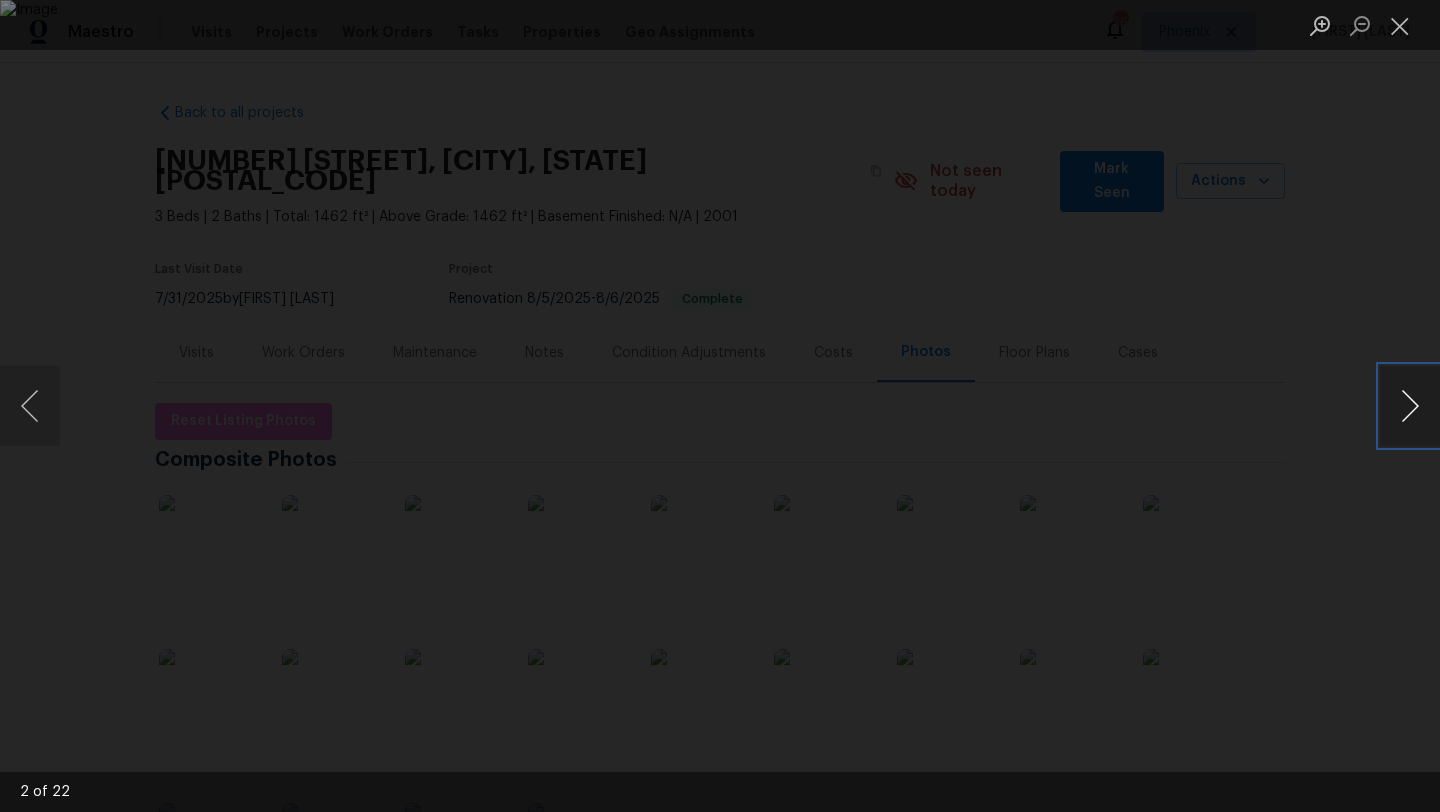 click at bounding box center (1410, 406) 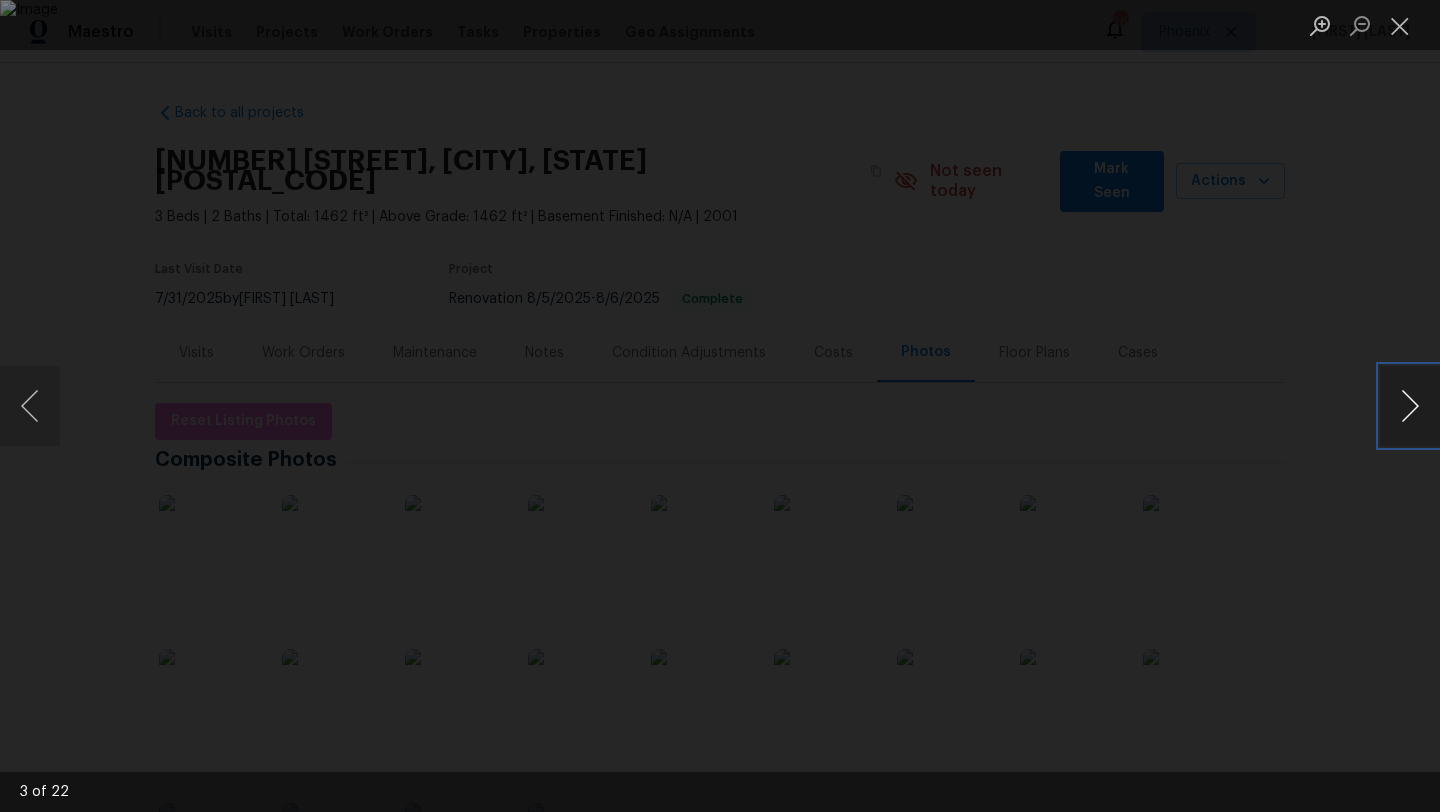 click at bounding box center (1410, 406) 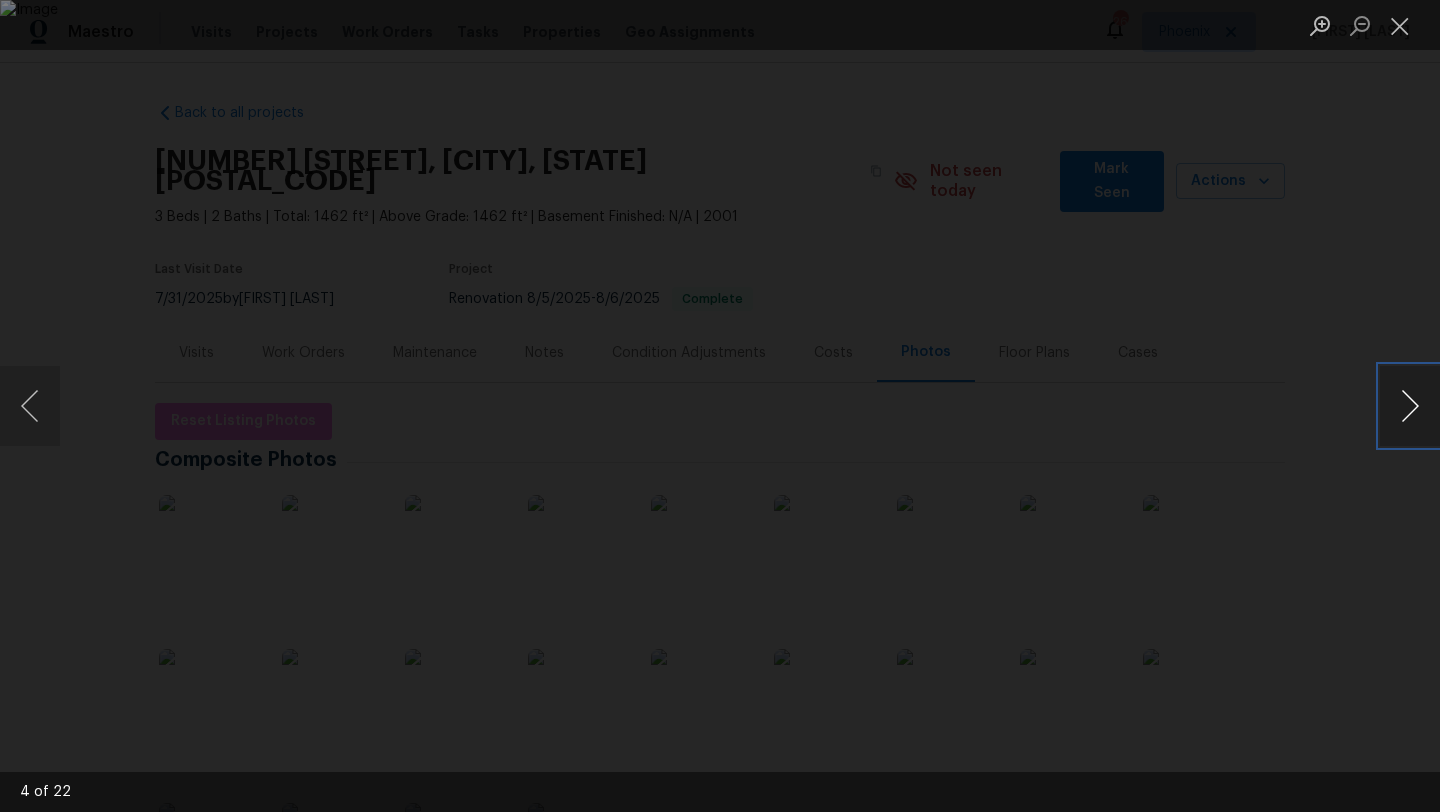 click at bounding box center [1410, 406] 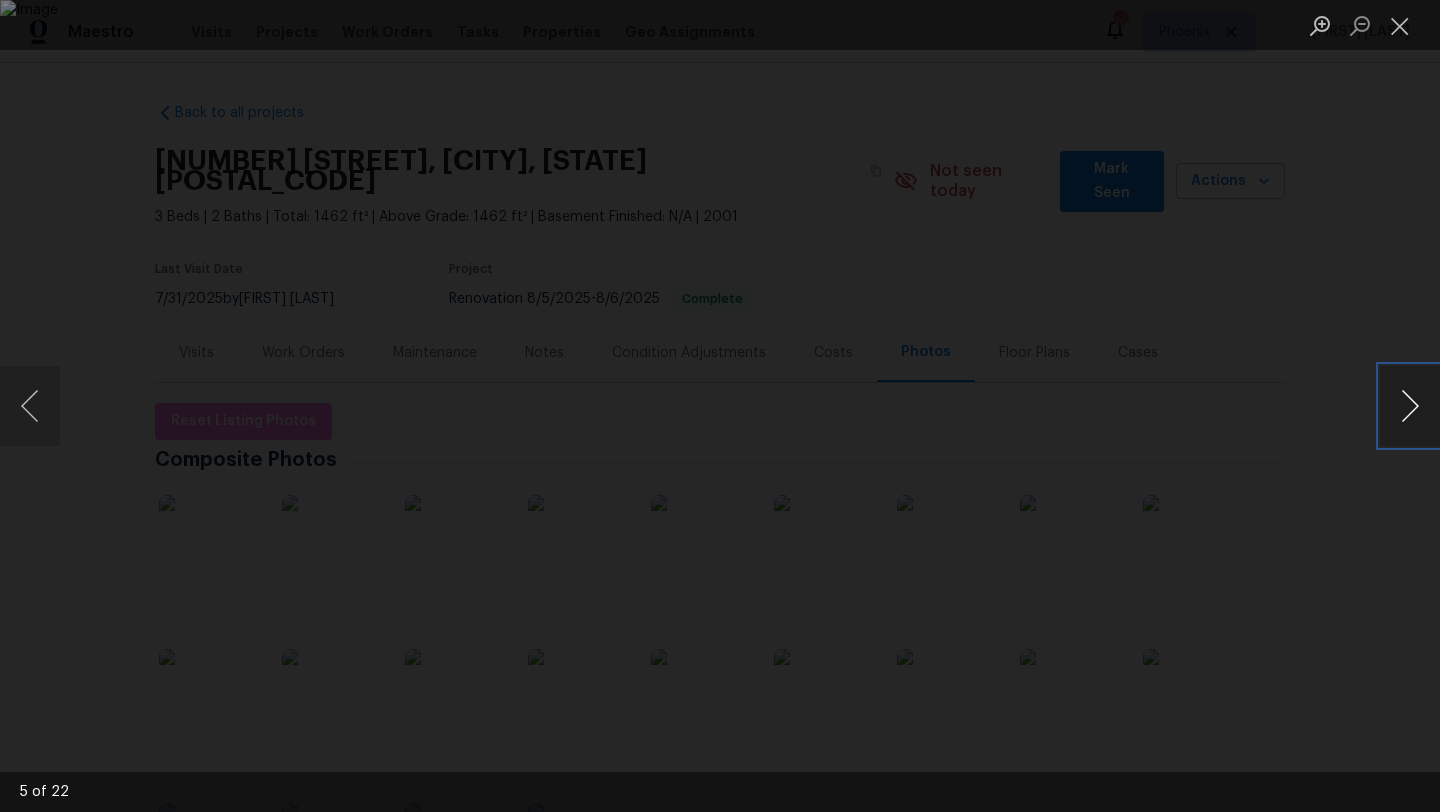 click at bounding box center [1410, 406] 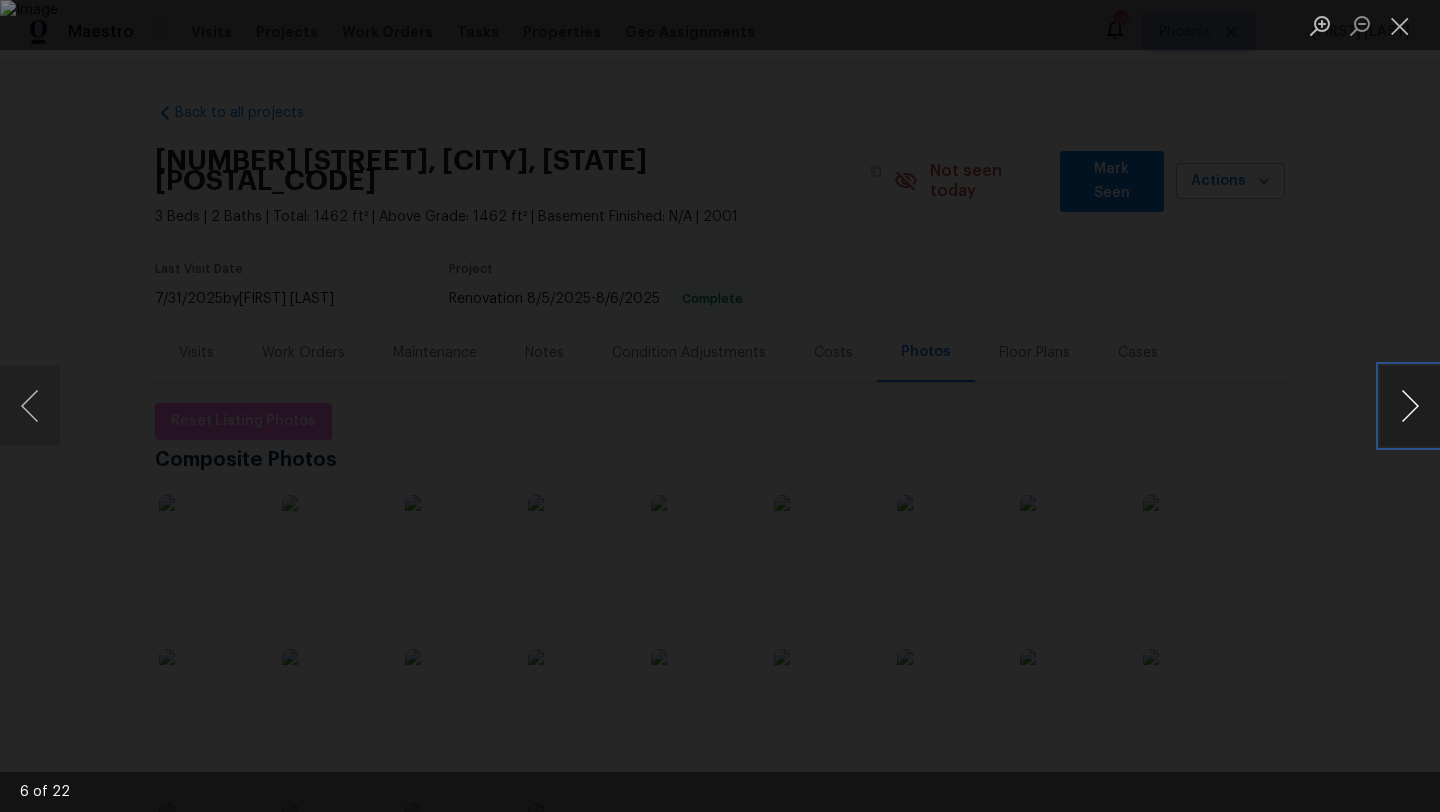 click at bounding box center (1410, 406) 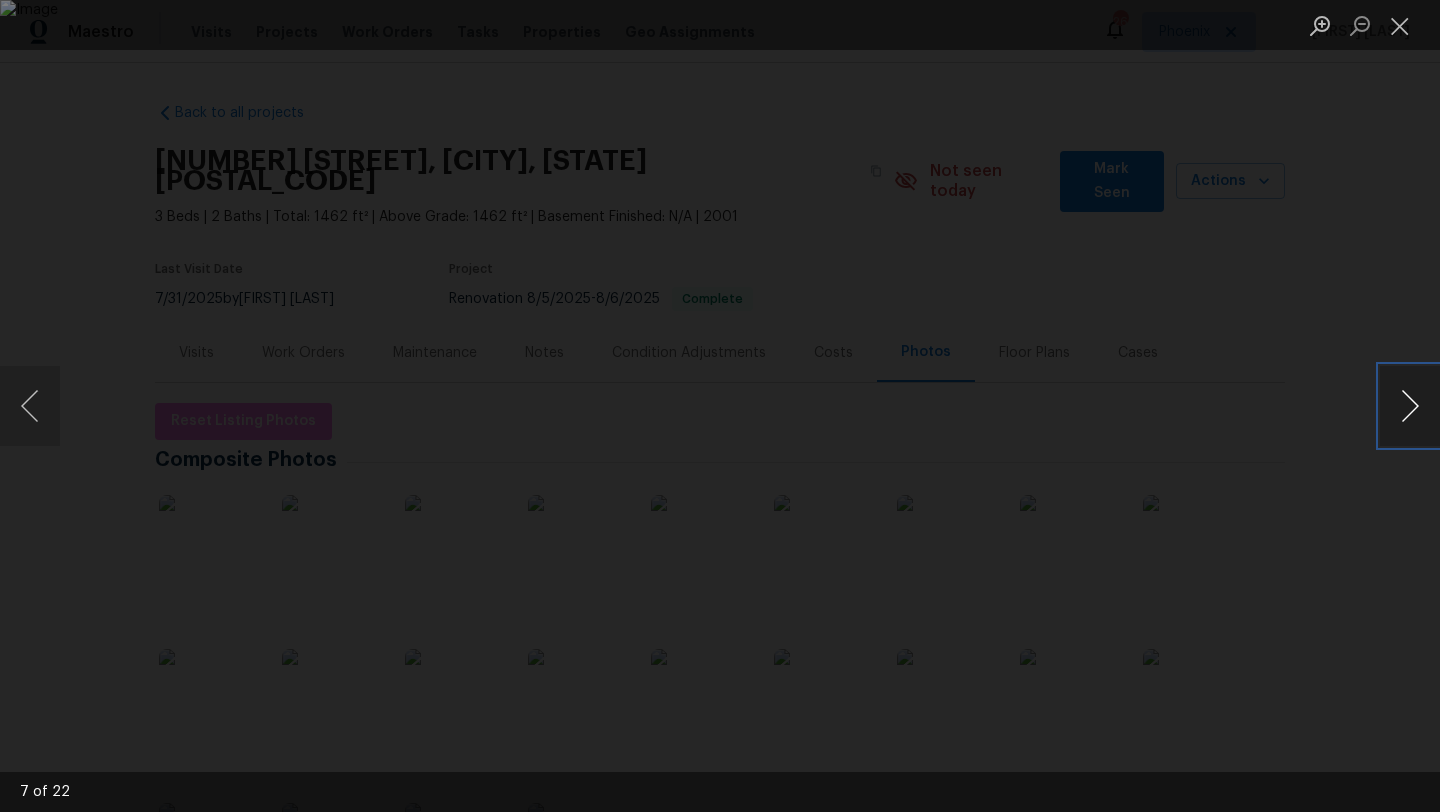 click at bounding box center [1410, 406] 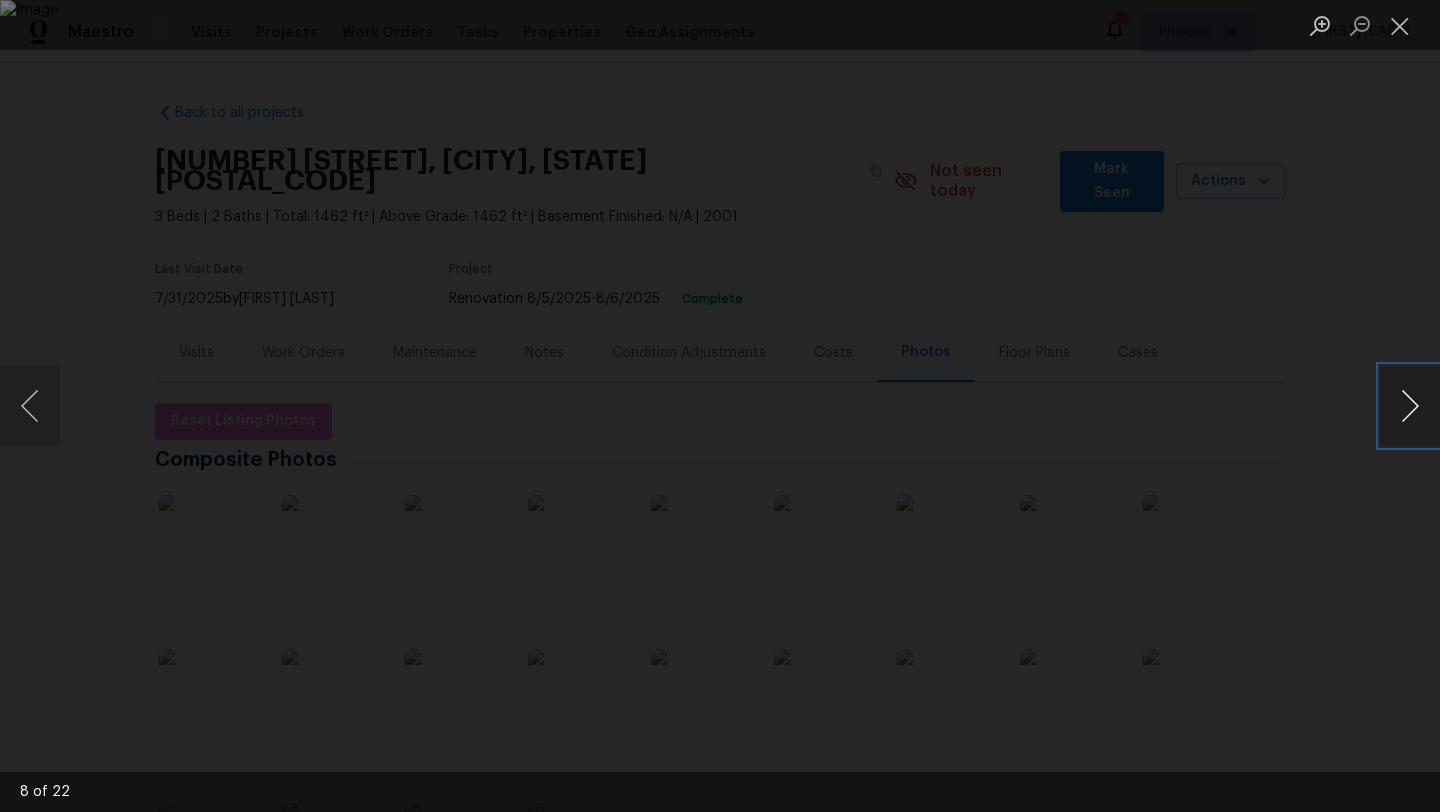 click at bounding box center (1410, 406) 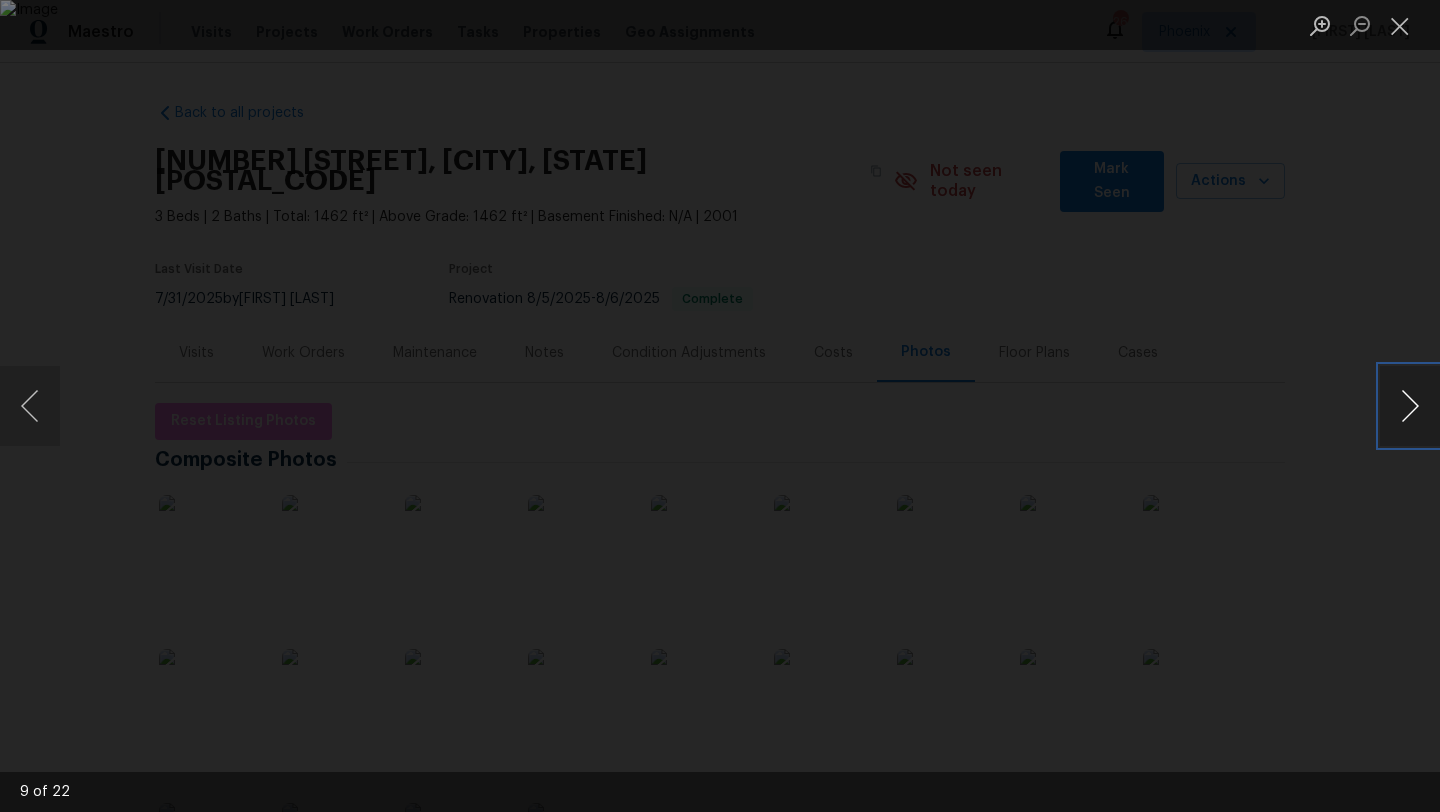 click at bounding box center [1410, 406] 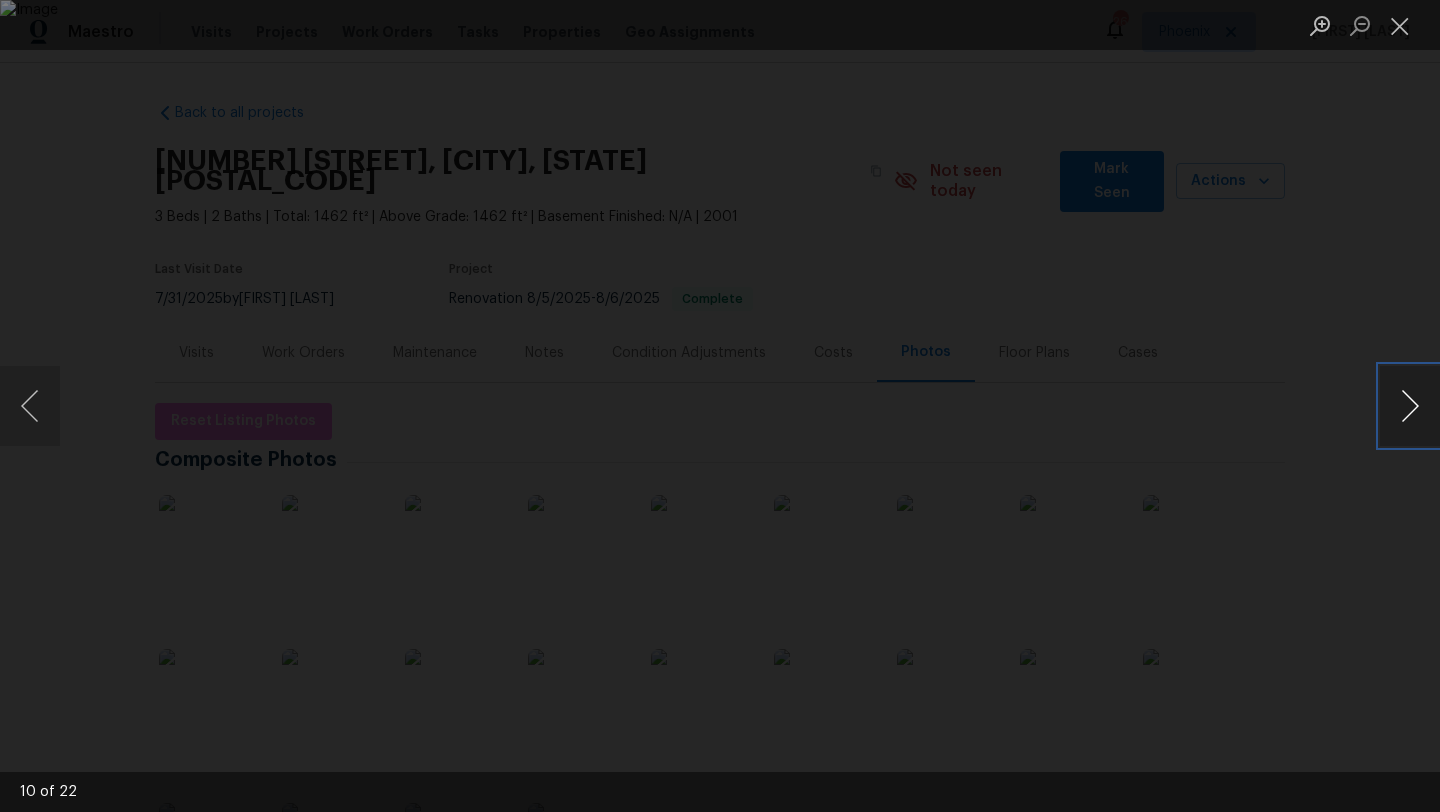 click at bounding box center [1410, 406] 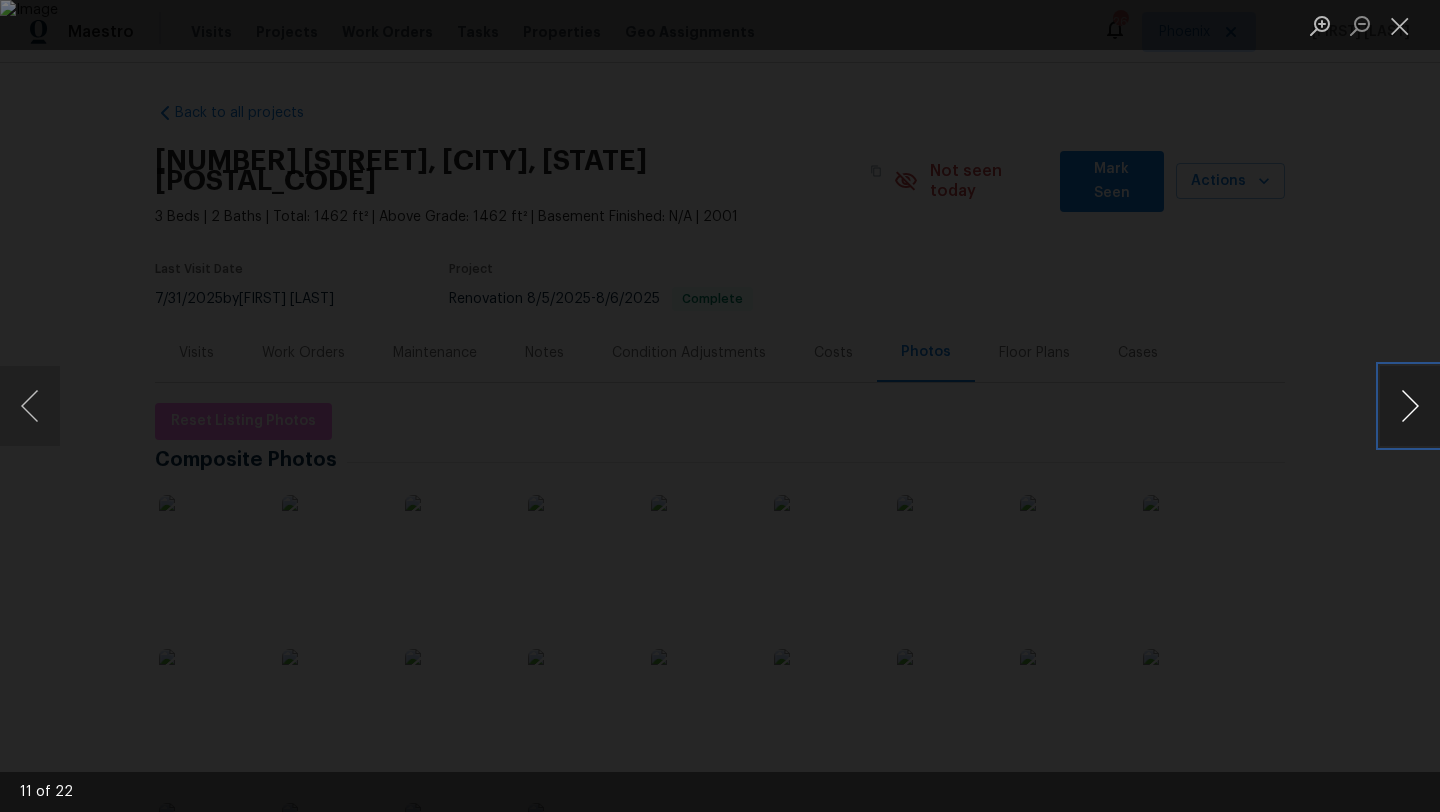 click at bounding box center [1410, 406] 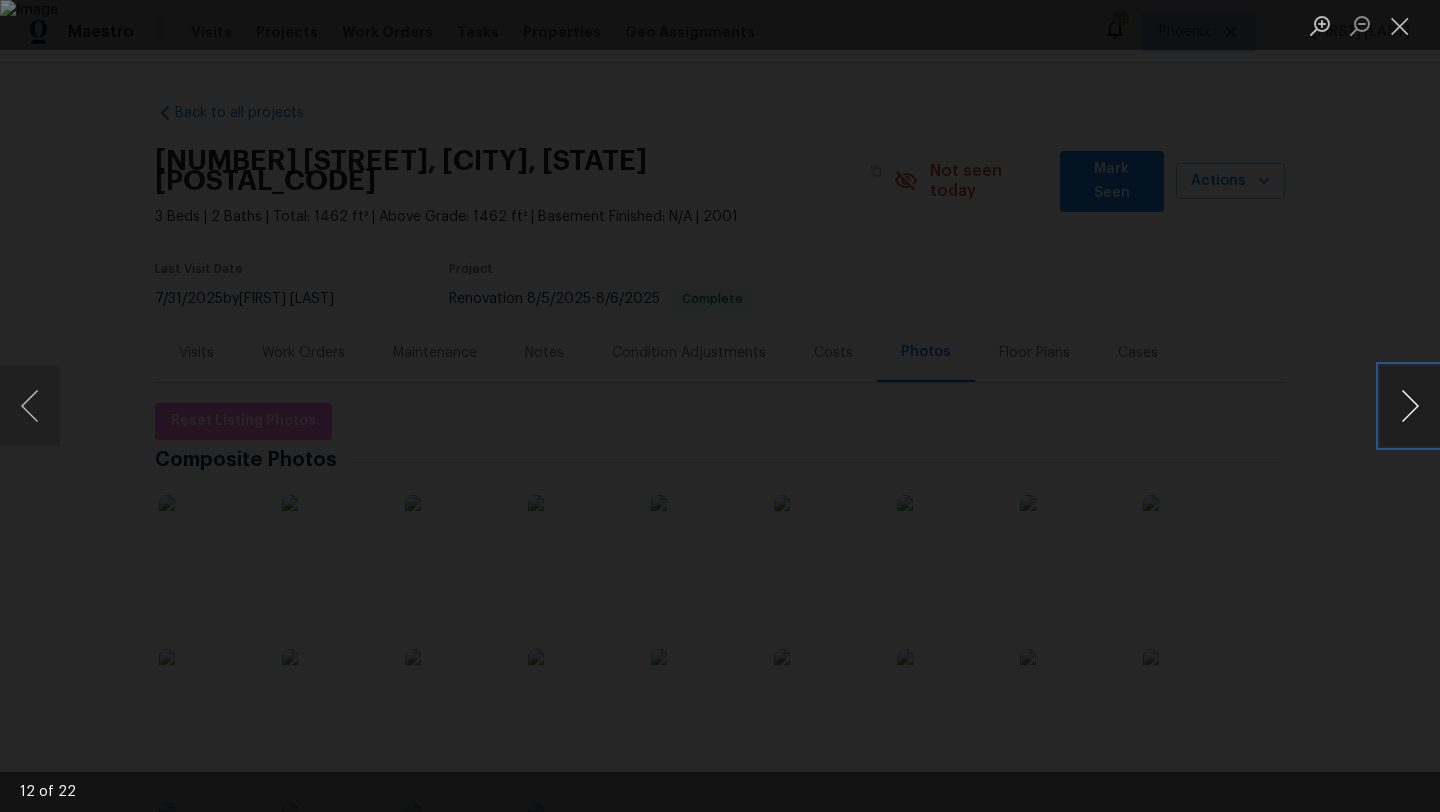 click at bounding box center [1410, 406] 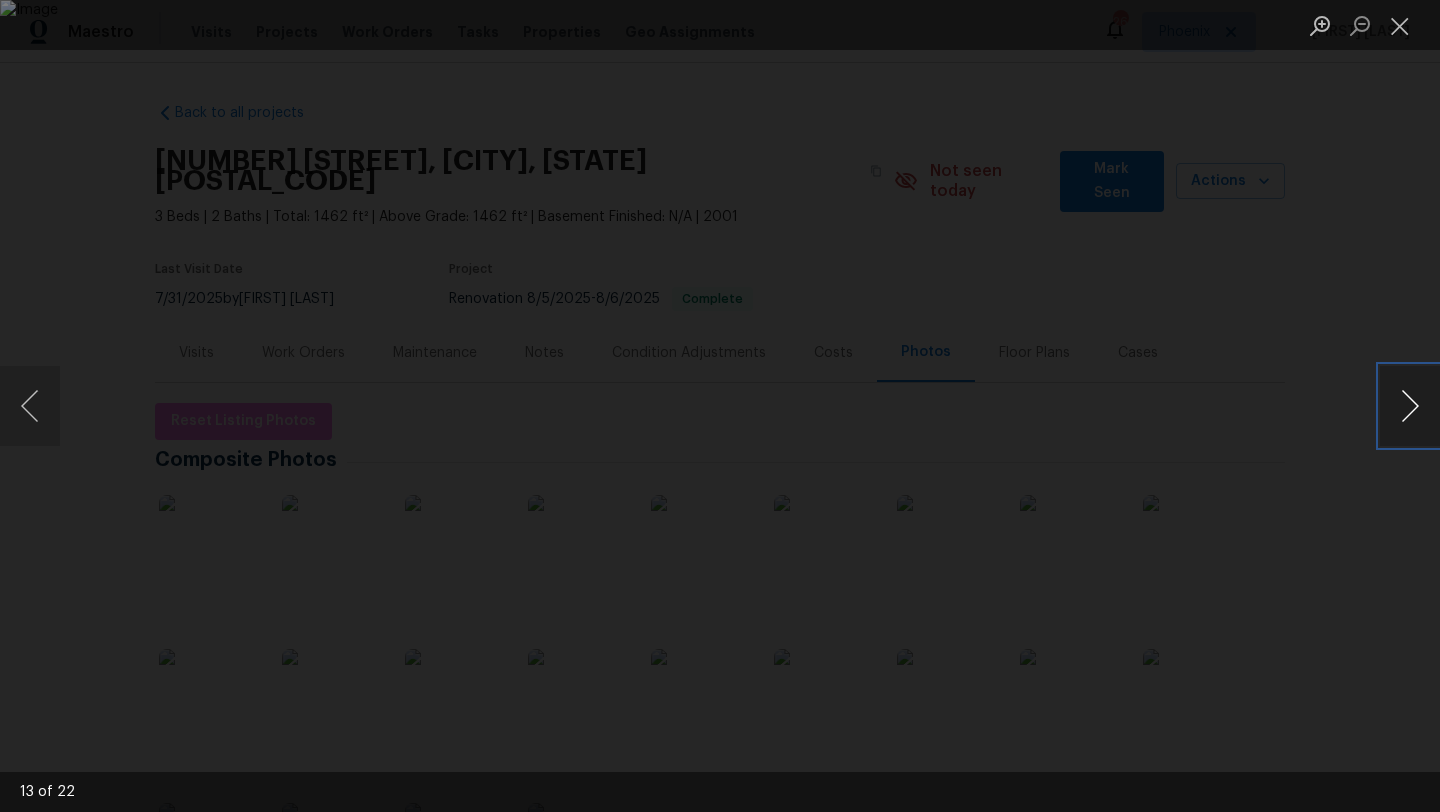 click at bounding box center (1410, 406) 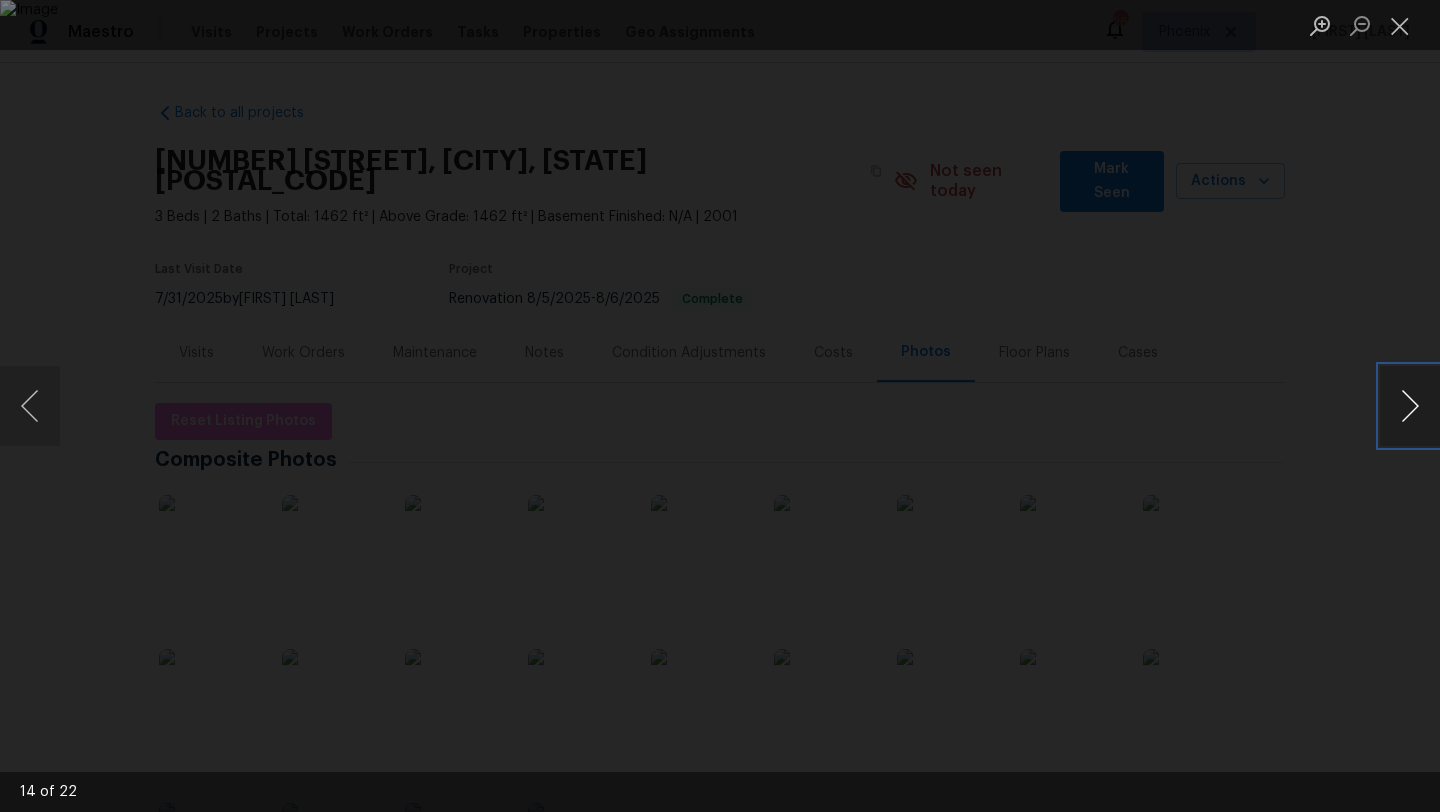 click at bounding box center [1410, 406] 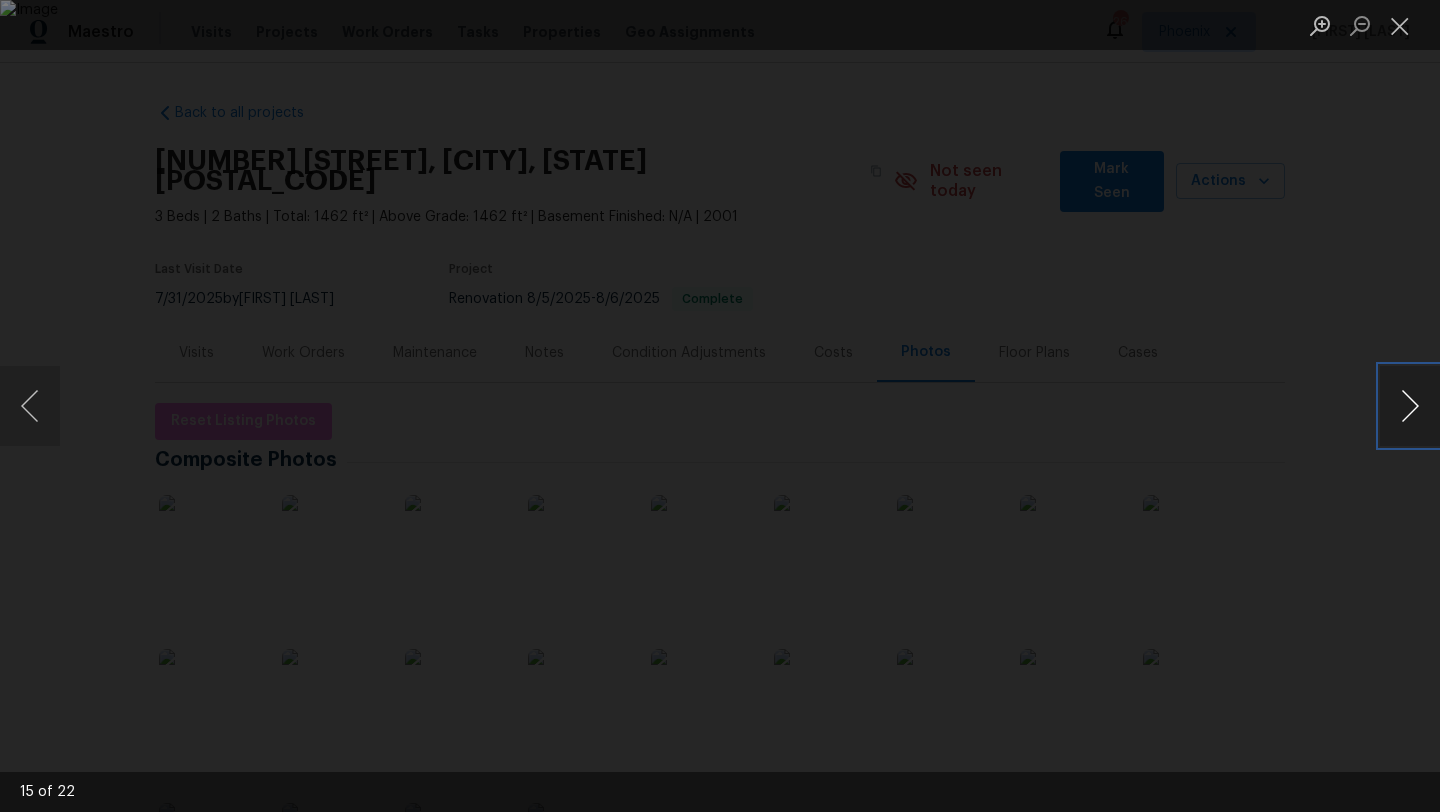click at bounding box center [1410, 406] 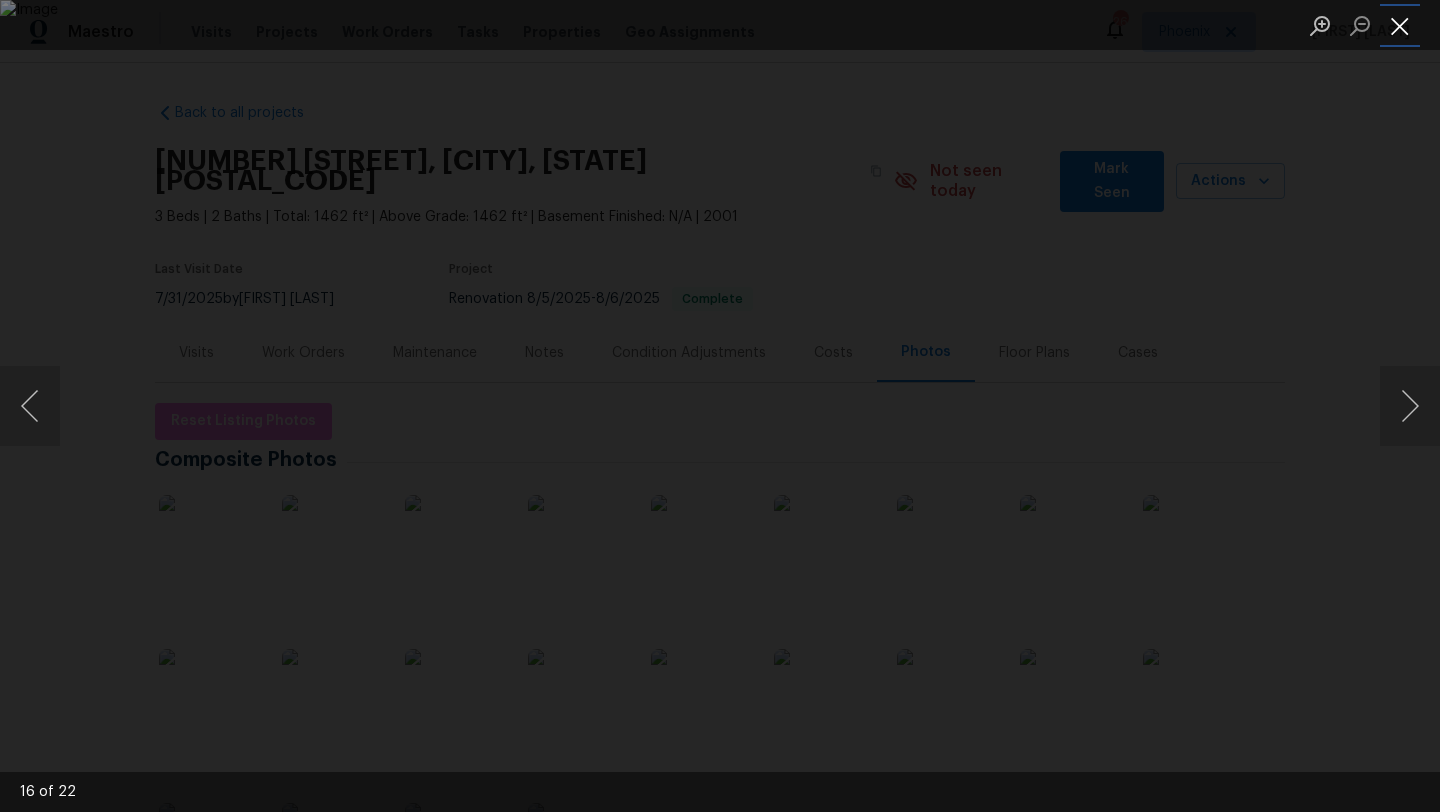 click at bounding box center [1400, 25] 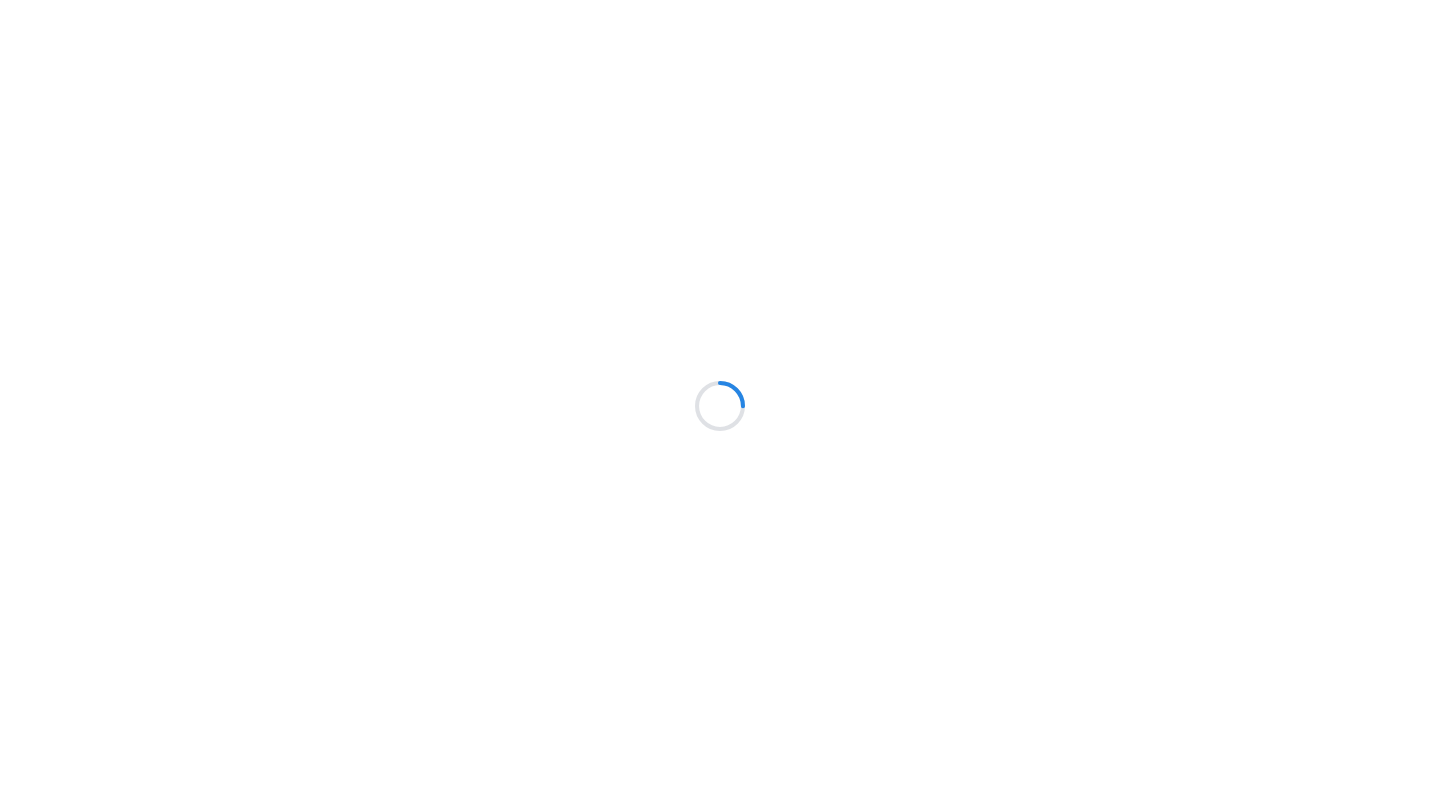 scroll, scrollTop: 0, scrollLeft: 0, axis: both 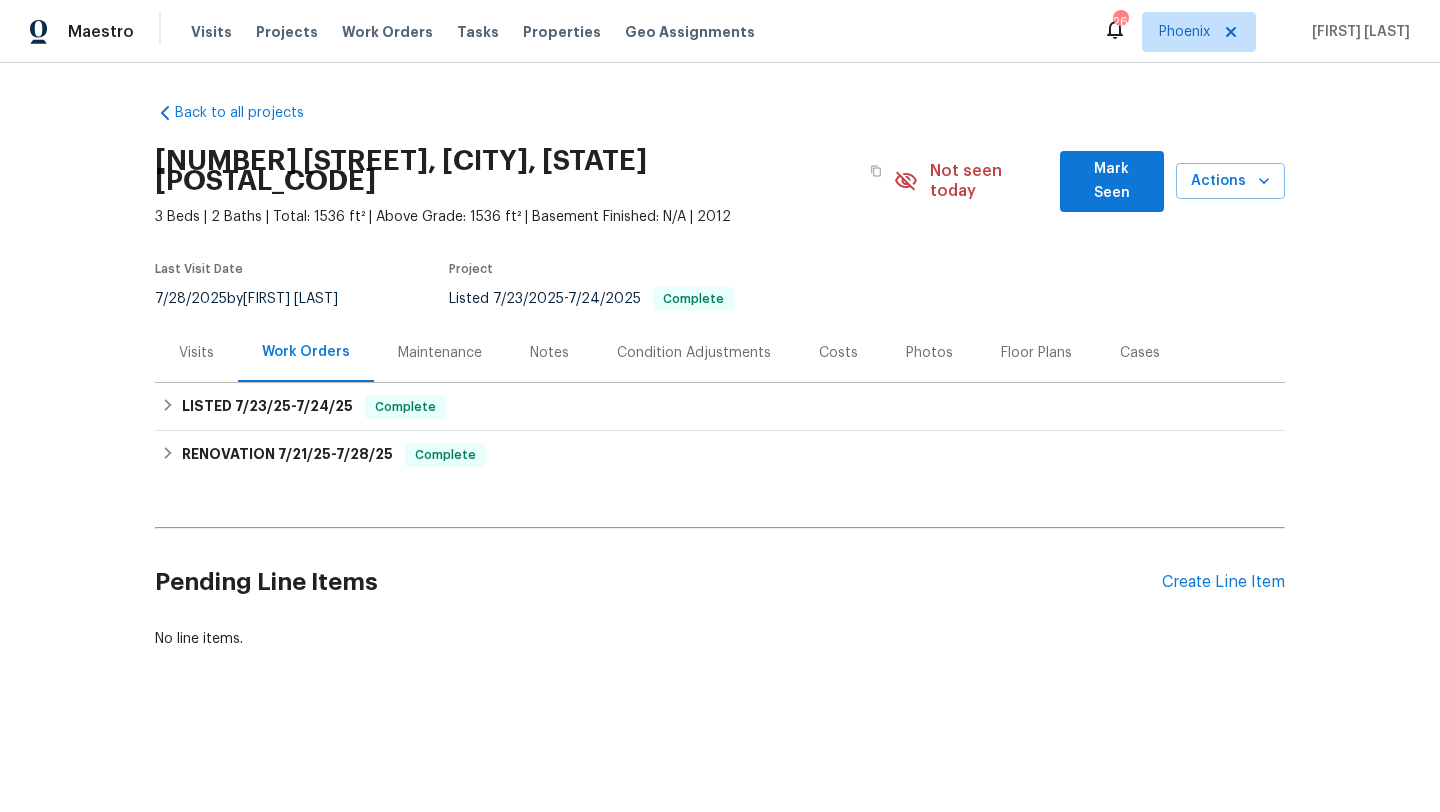click on "Notes" at bounding box center [549, 353] 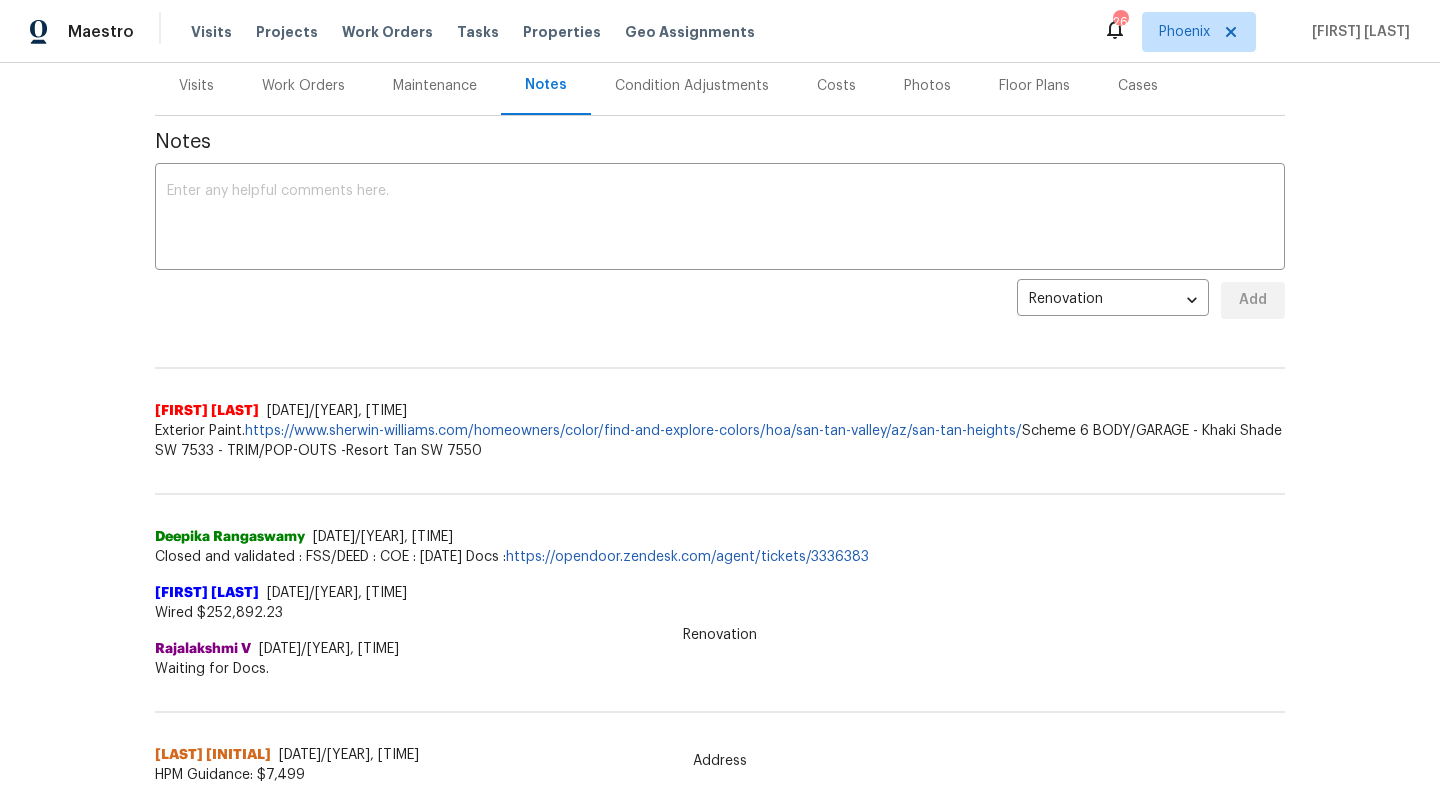 scroll, scrollTop: 246, scrollLeft: 0, axis: vertical 